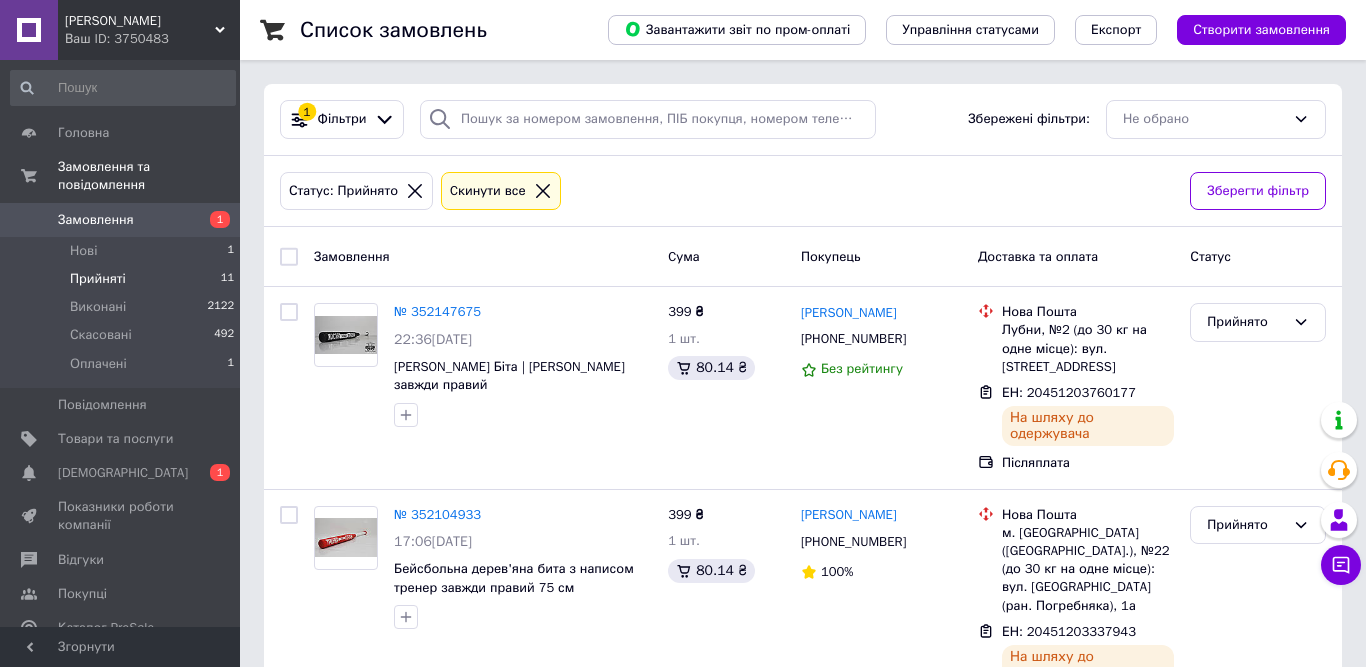 click on "[DEMOGRAPHIC_DATA]" at bounding box center (123, 473) 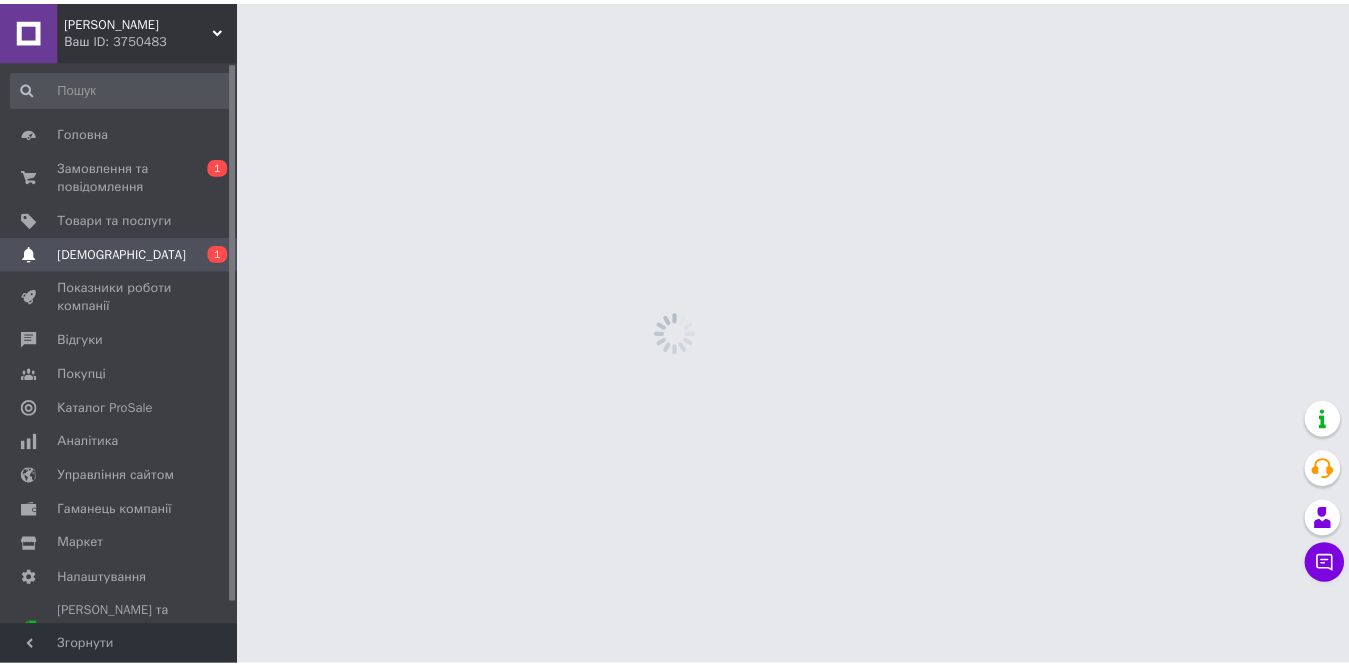 scroll, scrollTop: 0, scrollLeft: 0, axis: both 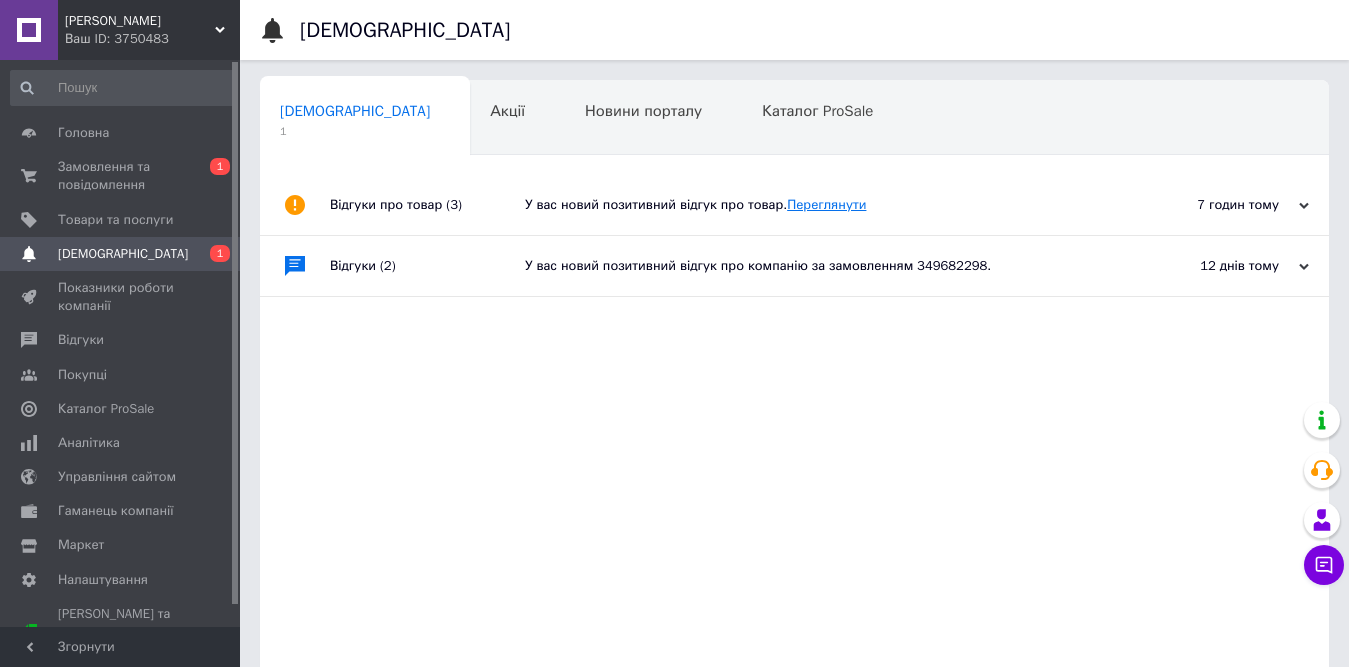 click on "Переглянути" at bounding box center (826, 204) 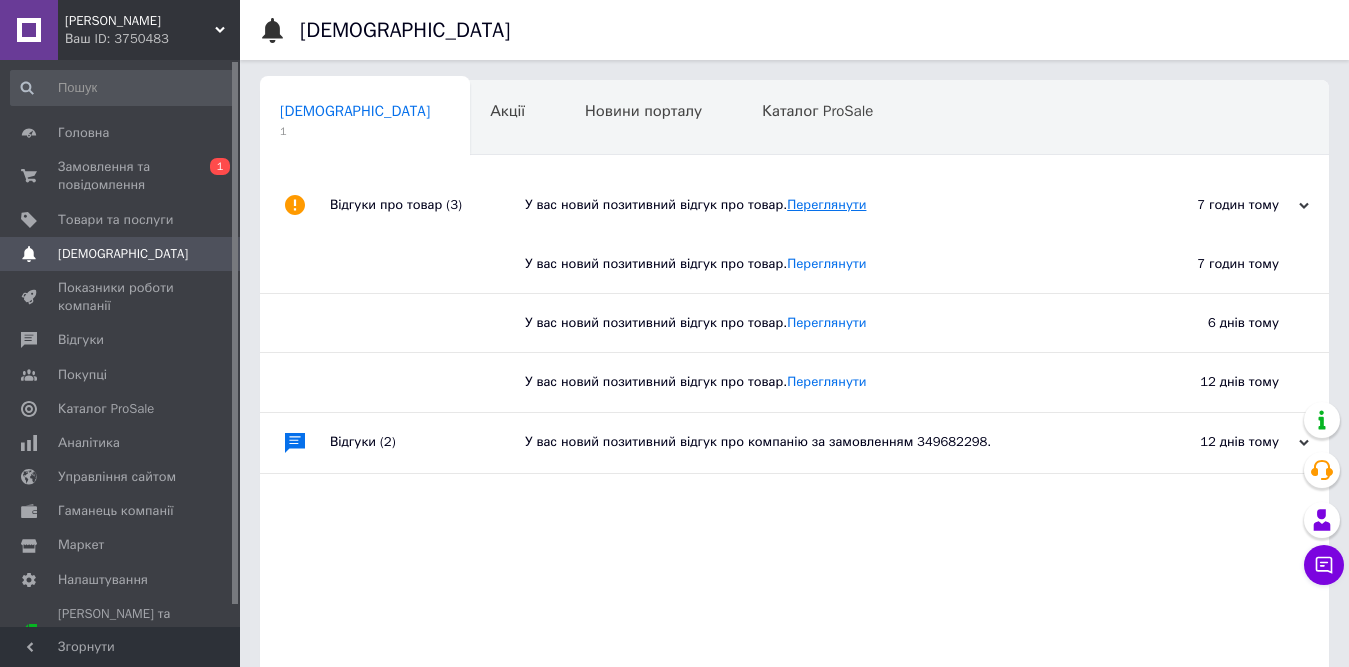 click on "Переглянути" at bounding box center (826, 204) 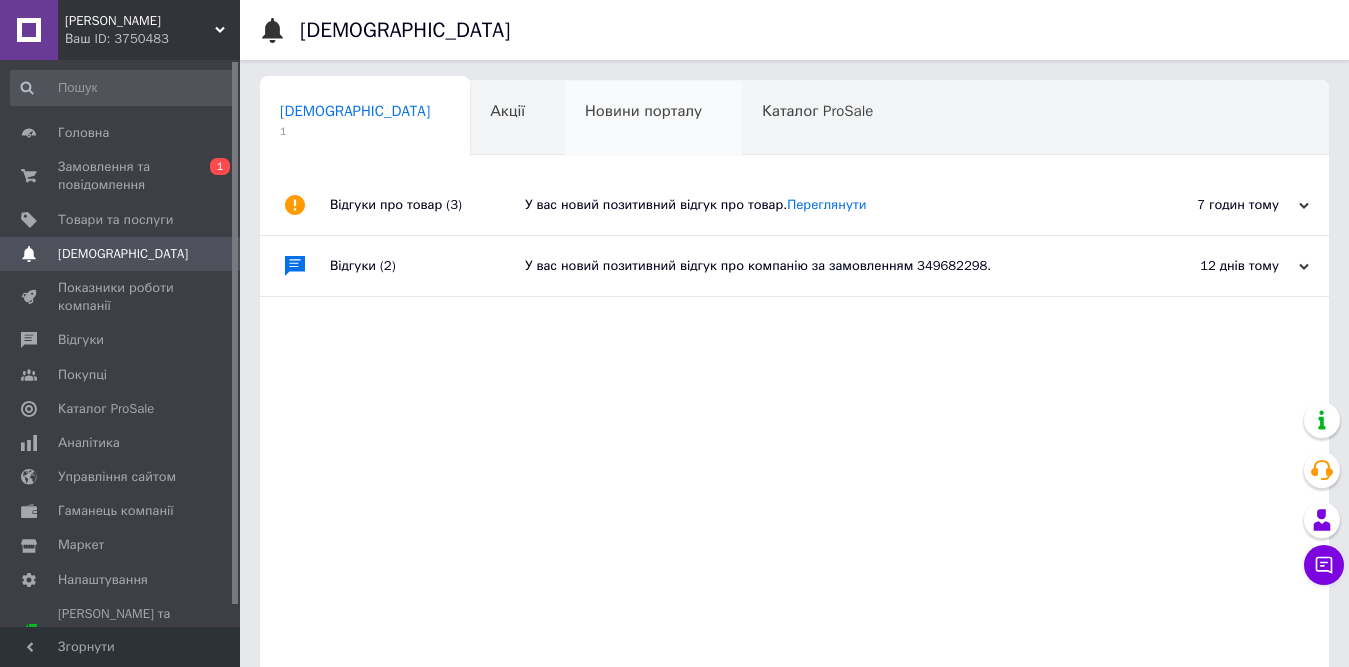 click on "Новини порталу" at bounding box center [643, 111] 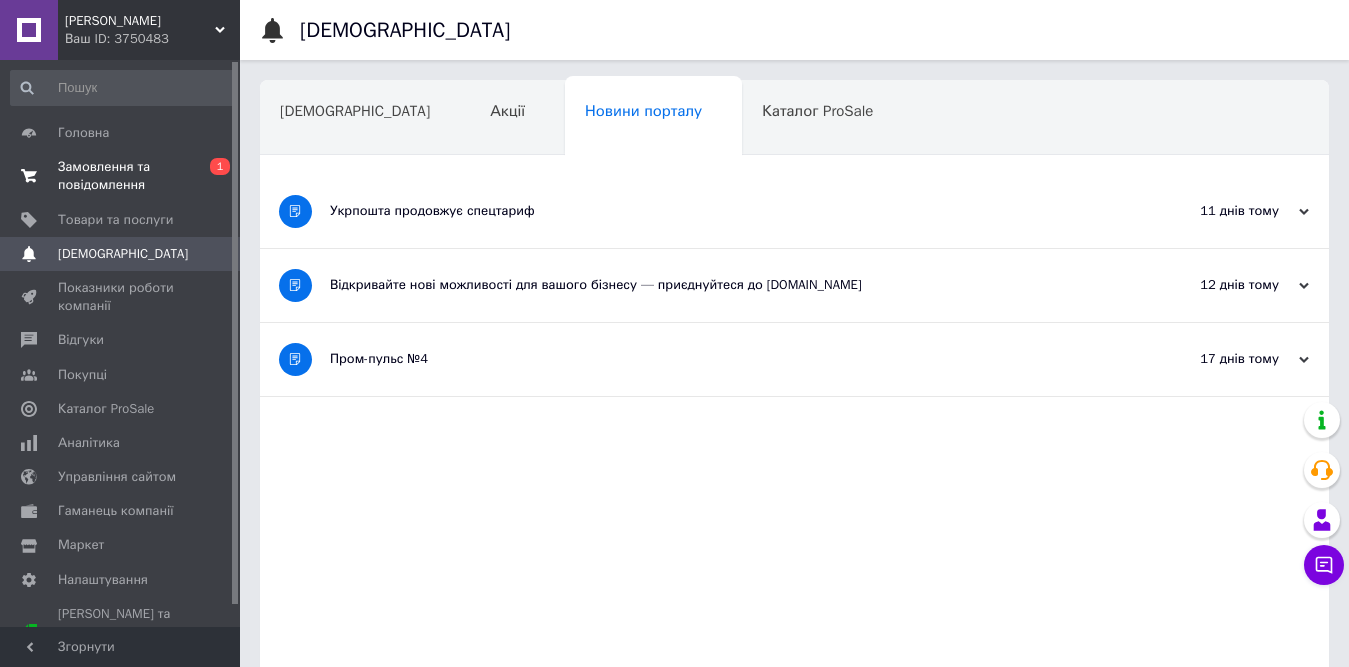 click on "Замовлення та повідомлення" at bounding box center (121, 176) 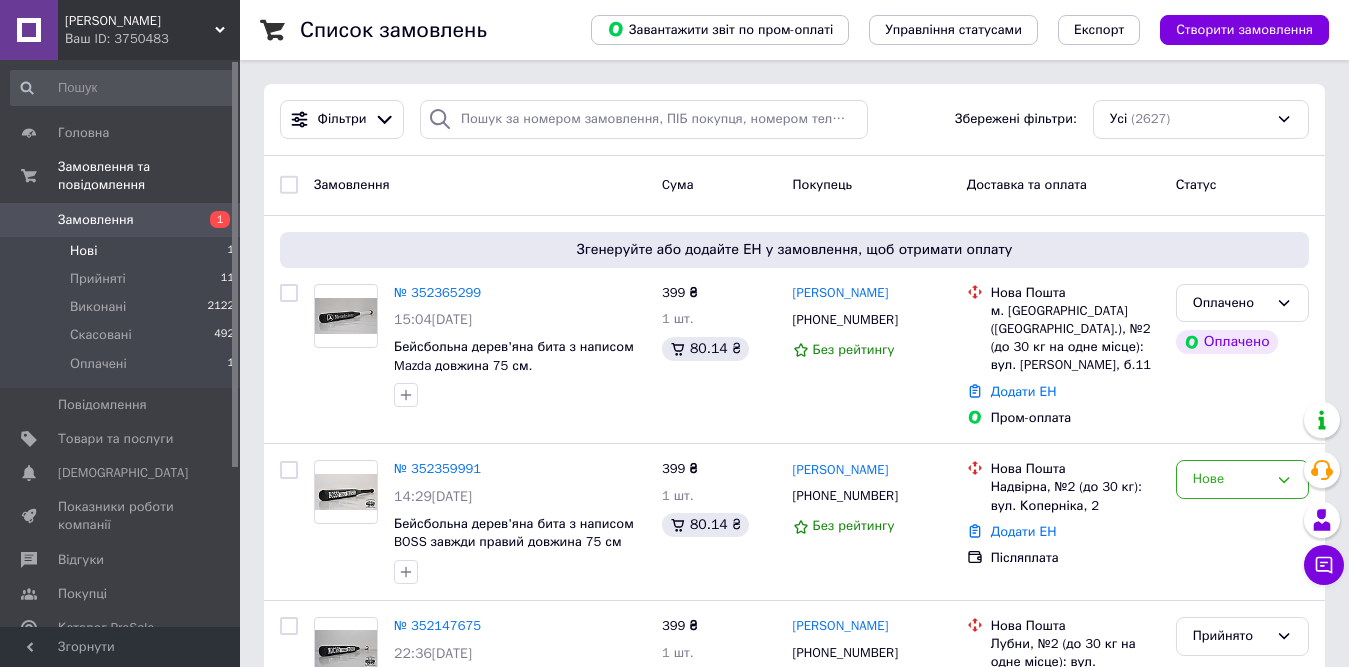click on "Нові 1" at bounding box center (123, 251) 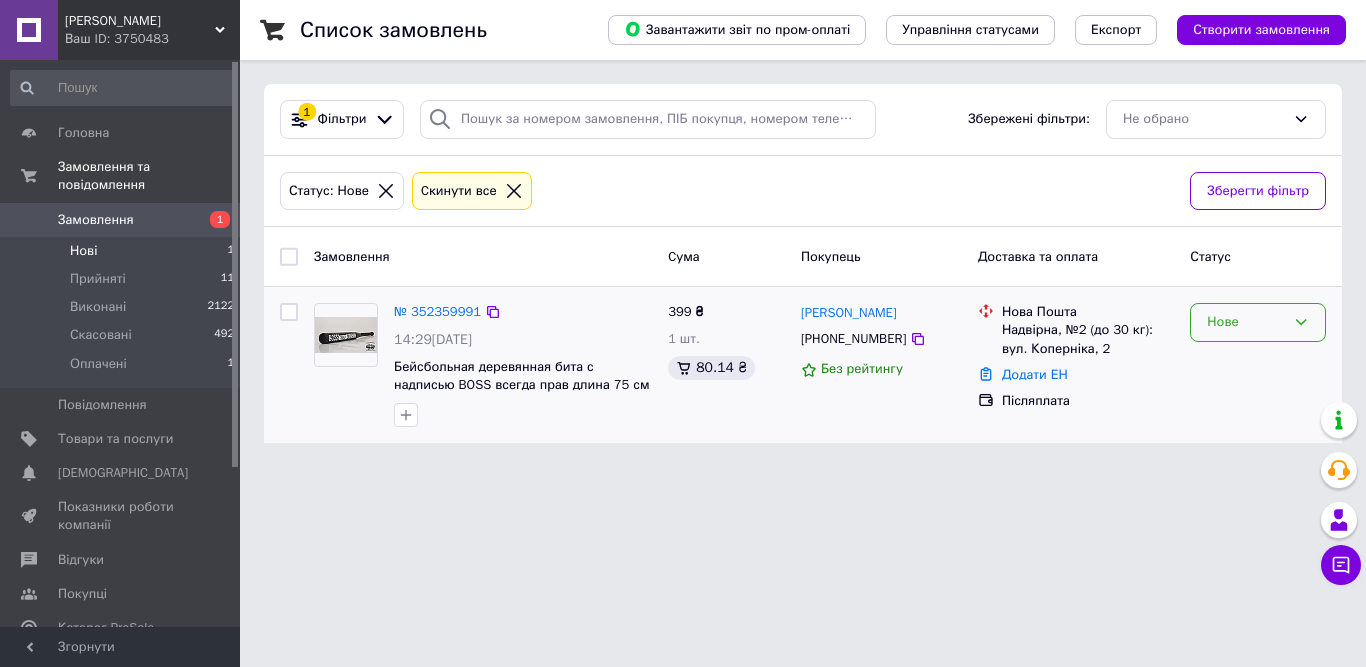 click on "Нове" at bounding box center (1246, 322) 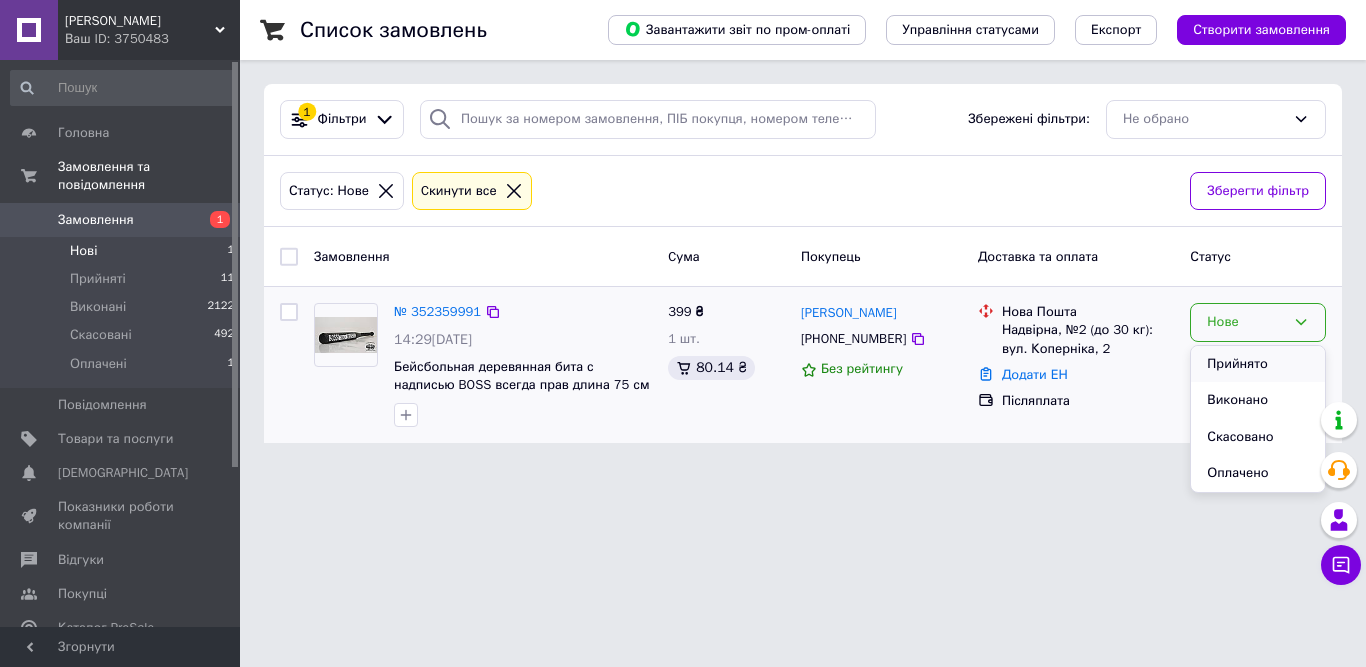 click on "Прийнято" at bounding box center (1258, 364) 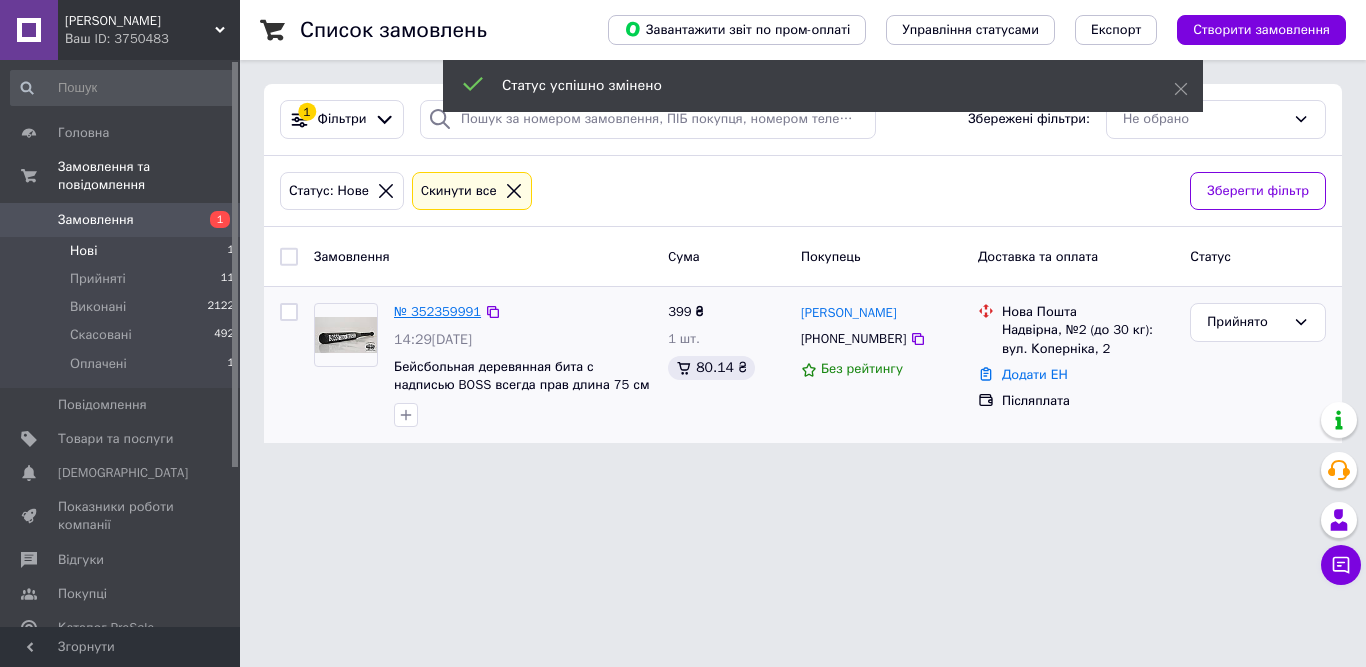 click on "№ 352359991" at bounding box center (437, 311) 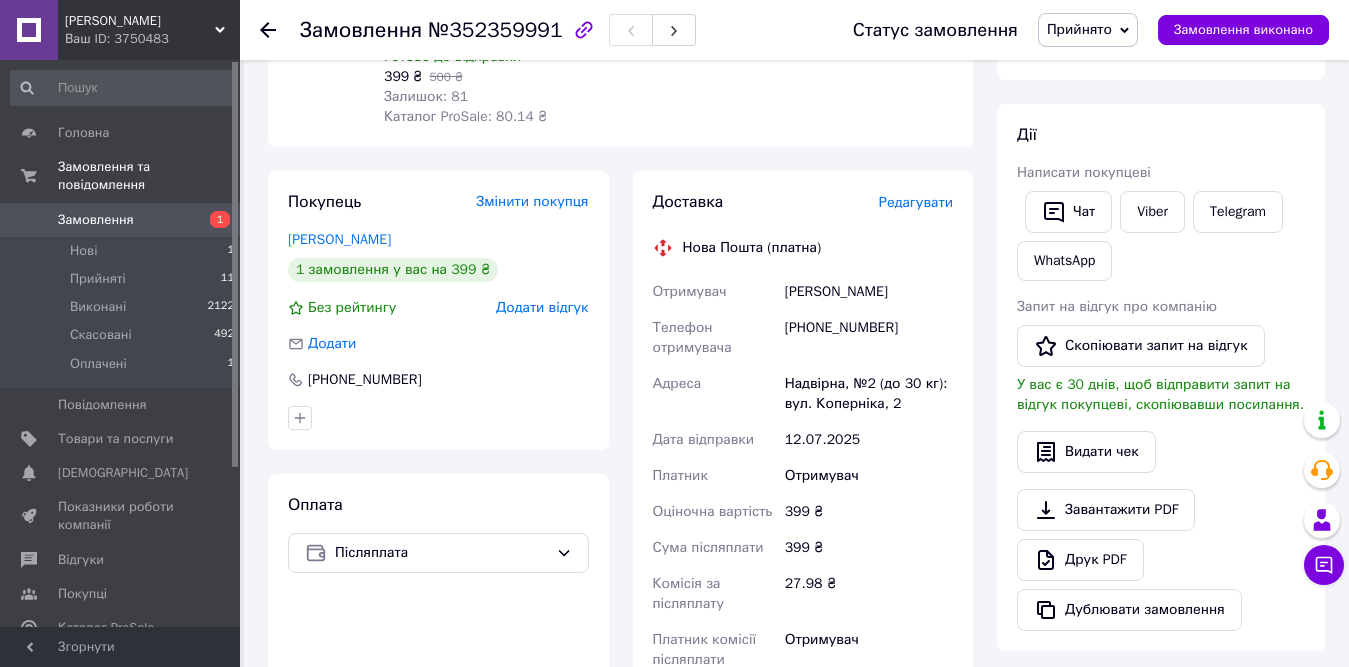 scroll, scrollTop: 300, scrollLeft: 0, axis: vertical 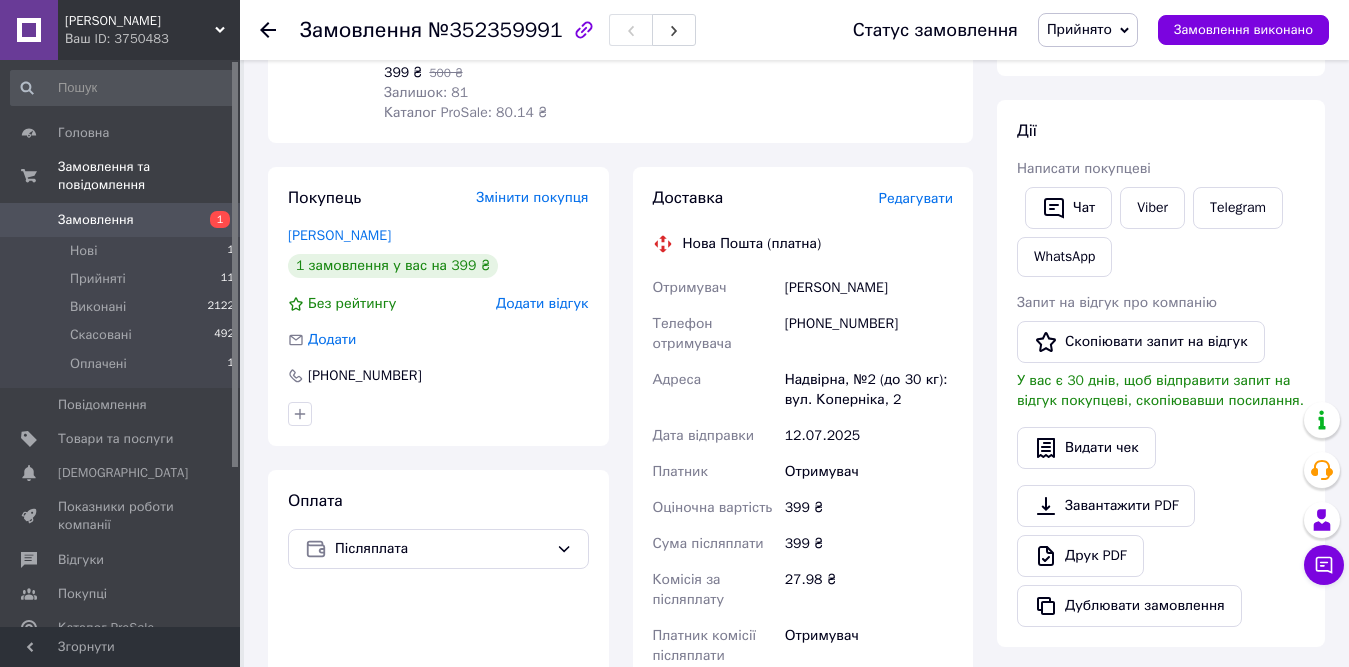 click on "[PHONE_NUMBER]" at bounding box center [869, 334] 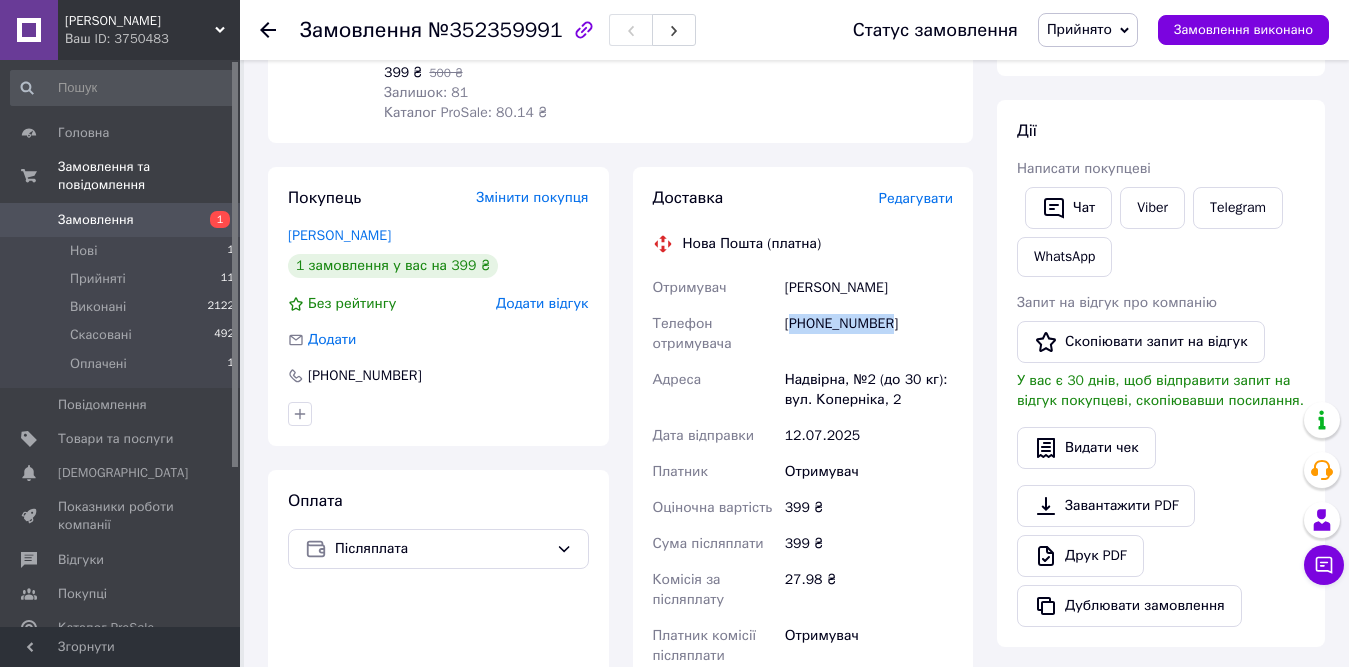 copy on "380995047661" 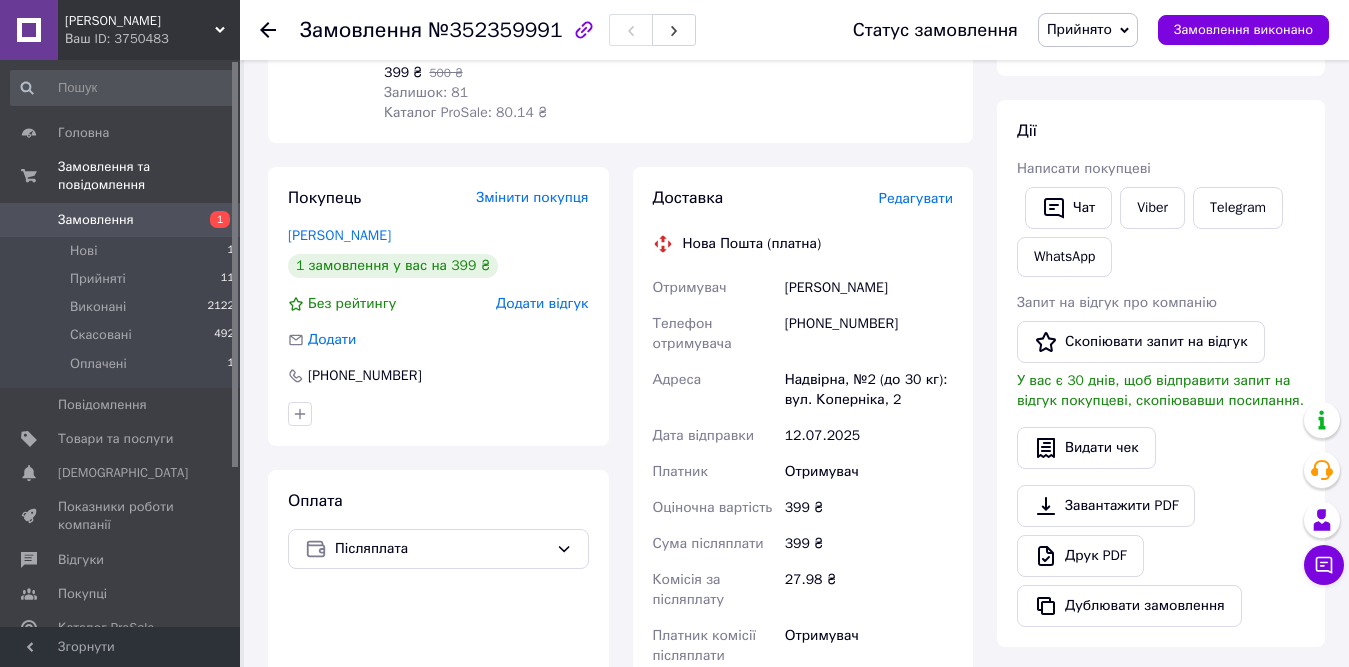 click on "Корж Марія" at bounding box center [869, 288] 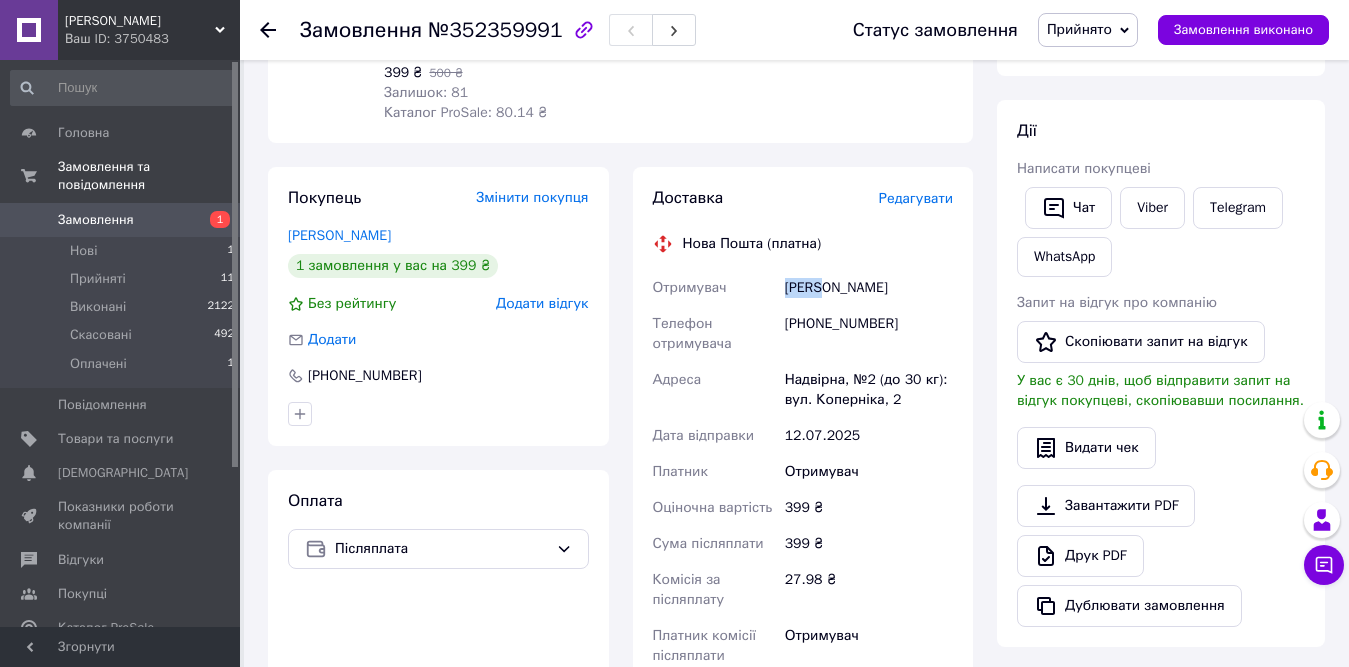 click on "Корж Марія" at bounding box center (869, 288) 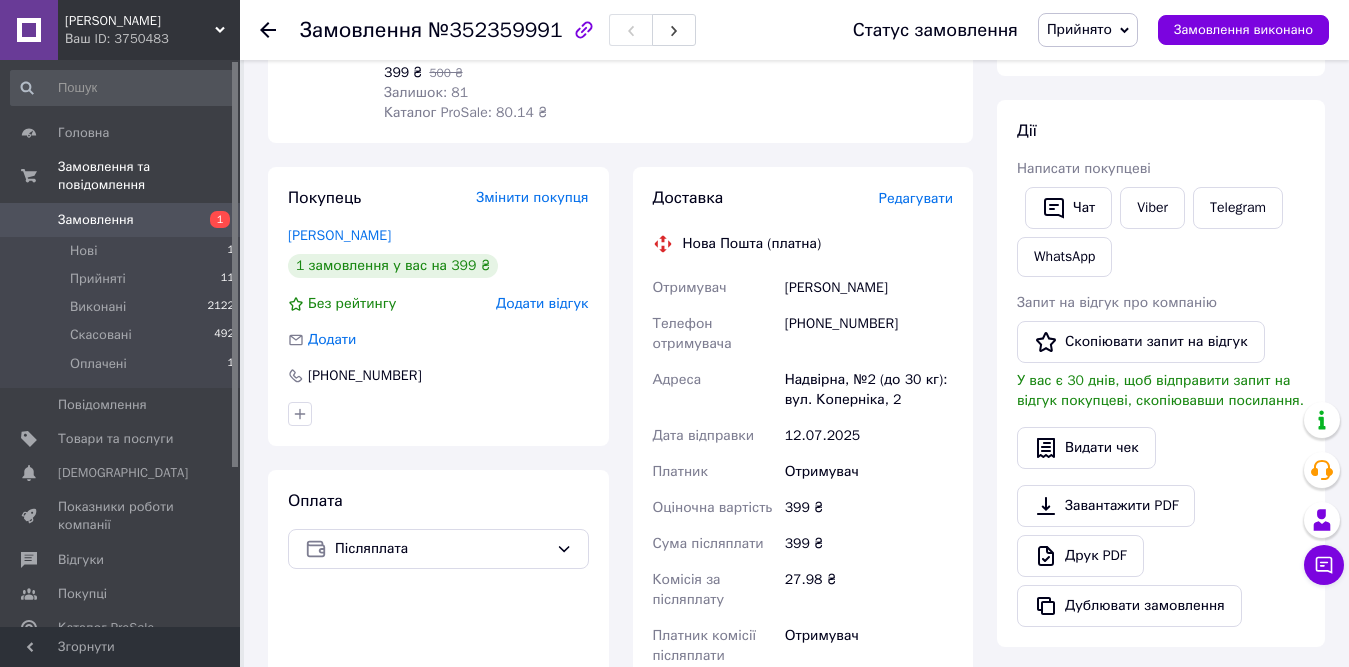 click on "Корж Марія" at bounding box center [869, 288] 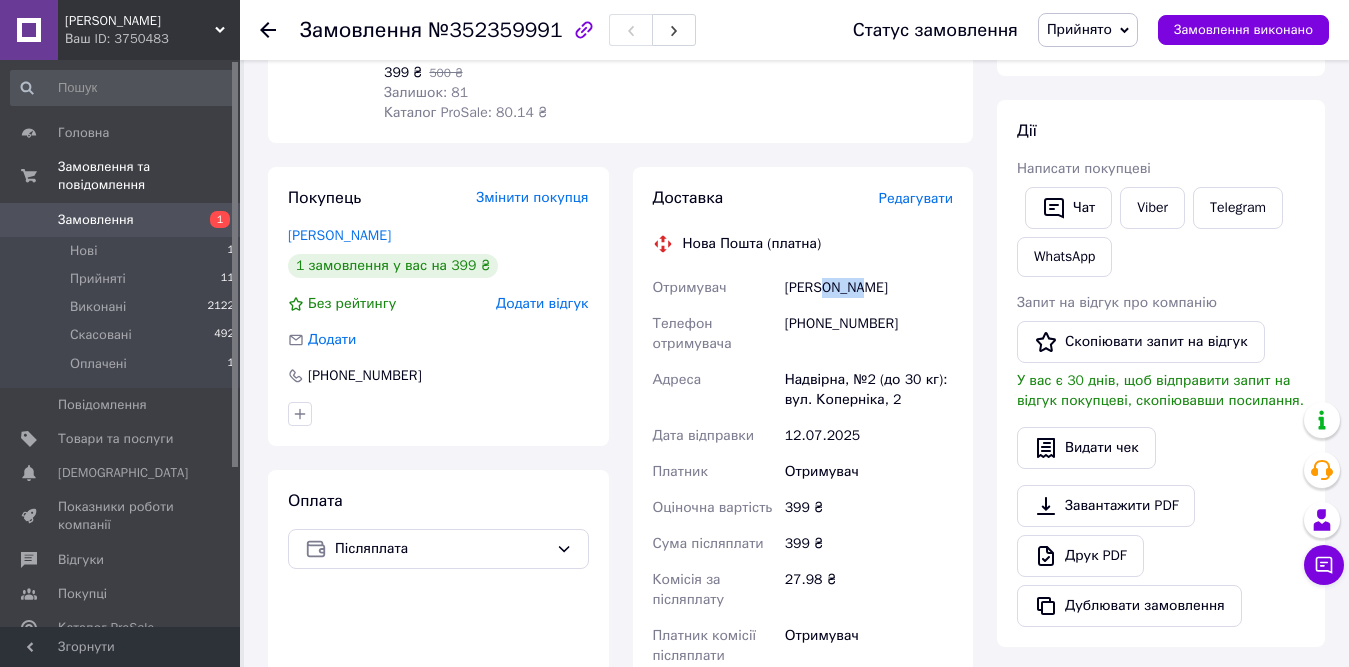 click on "Корж Марія" at bounding box center (869, 288) 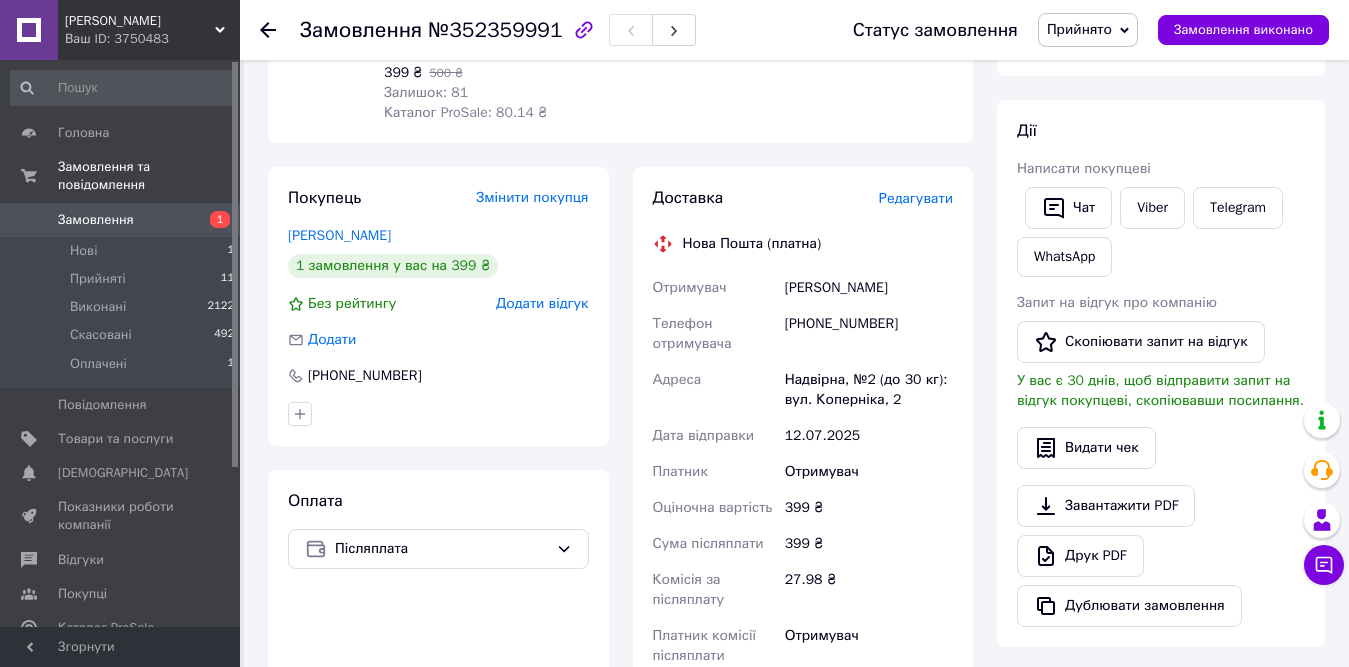 click on "Надвірна, №2 (до 30 кг): вул. Коперніка, 2" at bounding box center (869, 390) 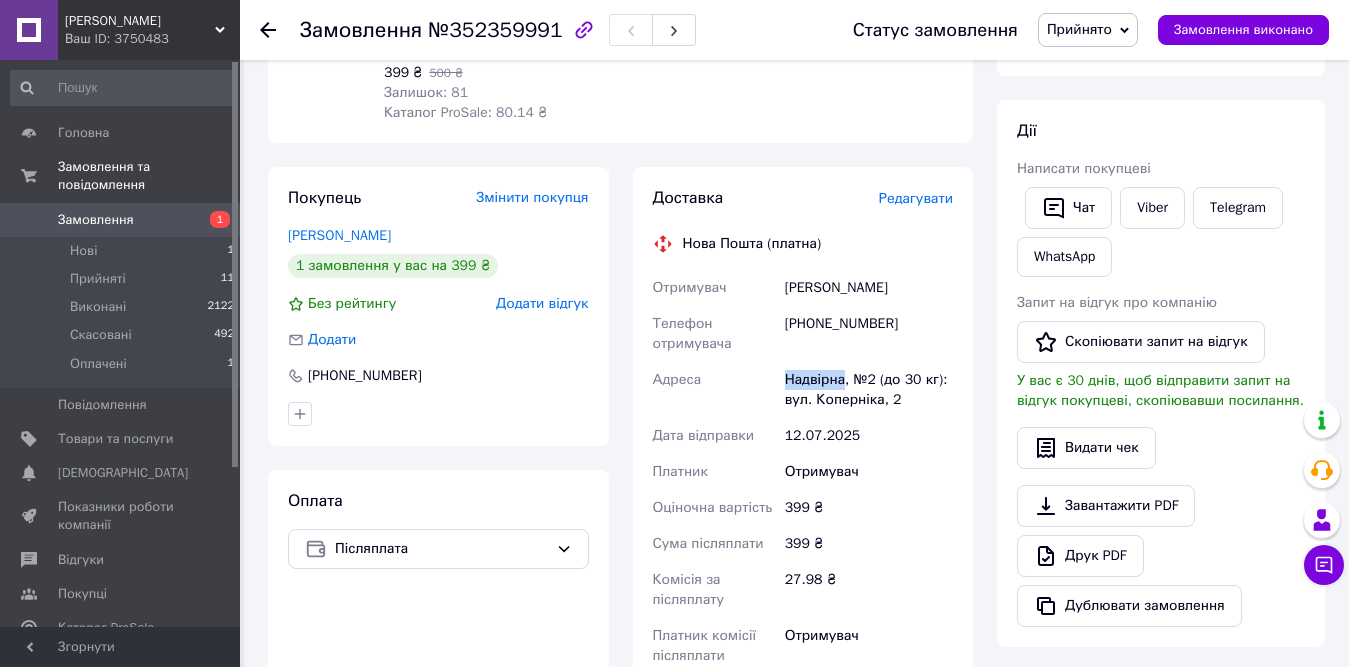 click on "Надвірна, №2 (до 30 кг): вул. Коперніка, 2" at bounding box center (869, 390) 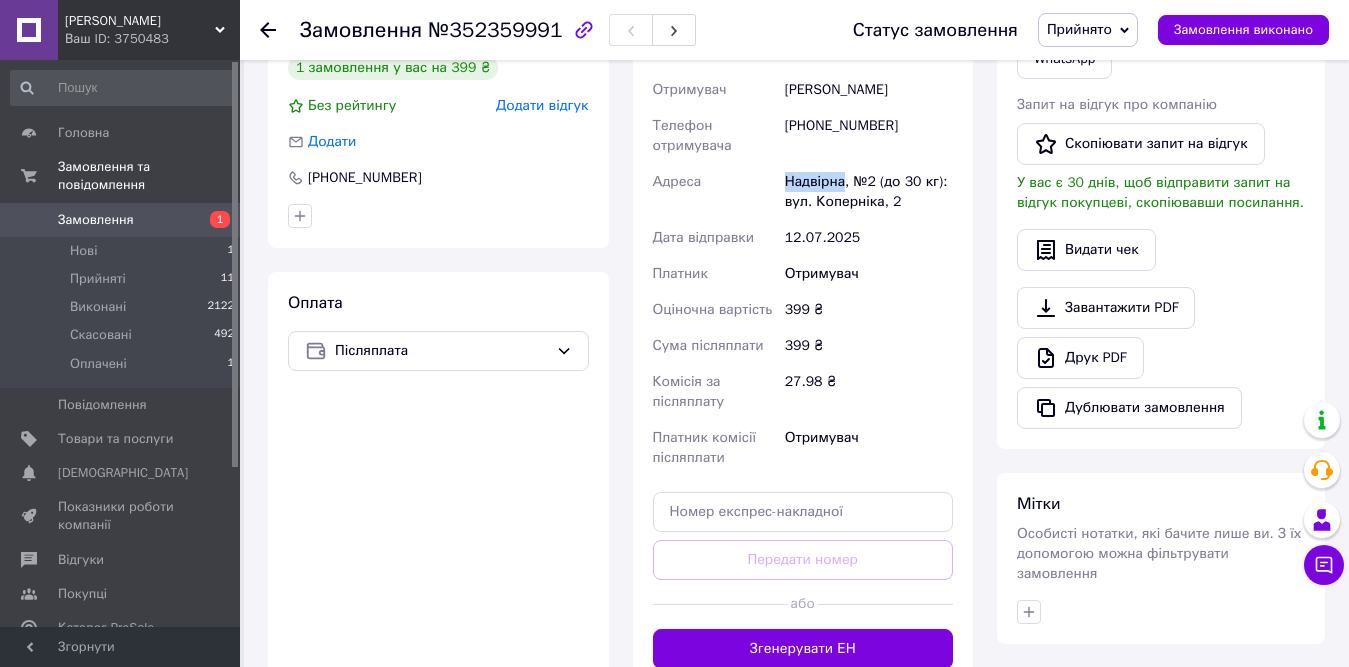 scroll, scrollTop: 500, scrollLeft: 0, axis: vertical 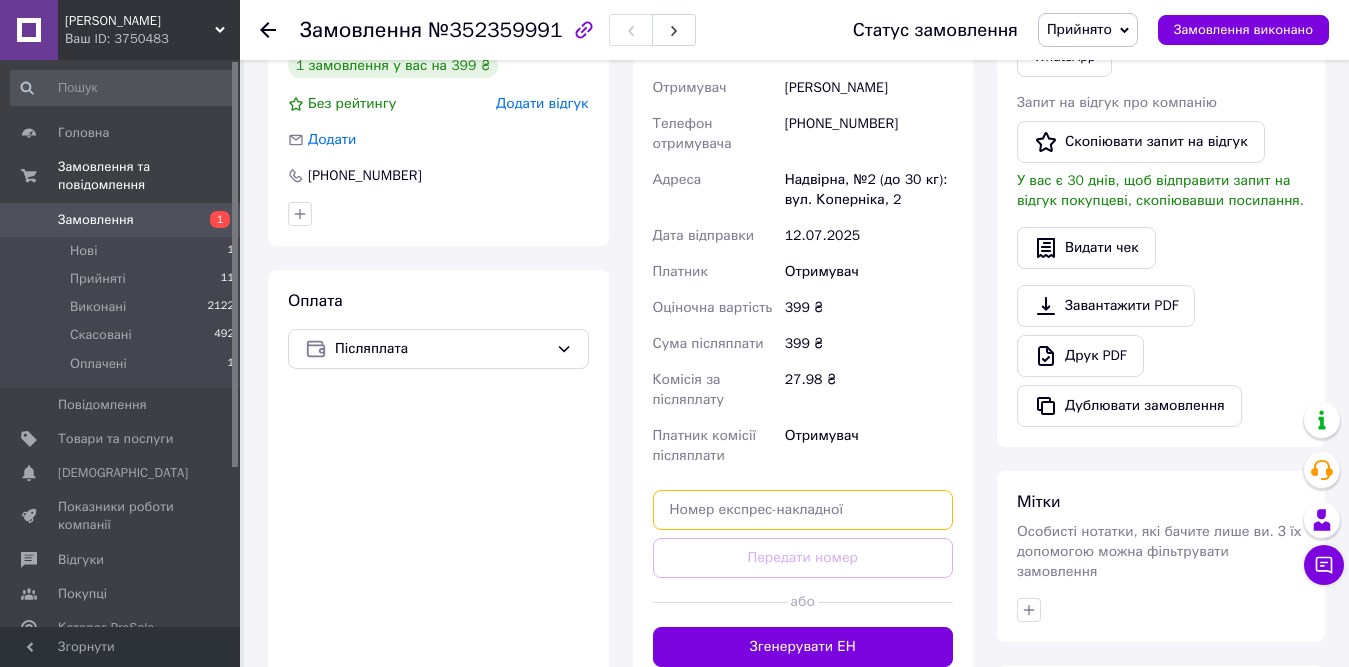 drag, startPoint x: 806, startPoint y: 484, endPoint x: 824, endPoint y: 478, distance: 18.973665 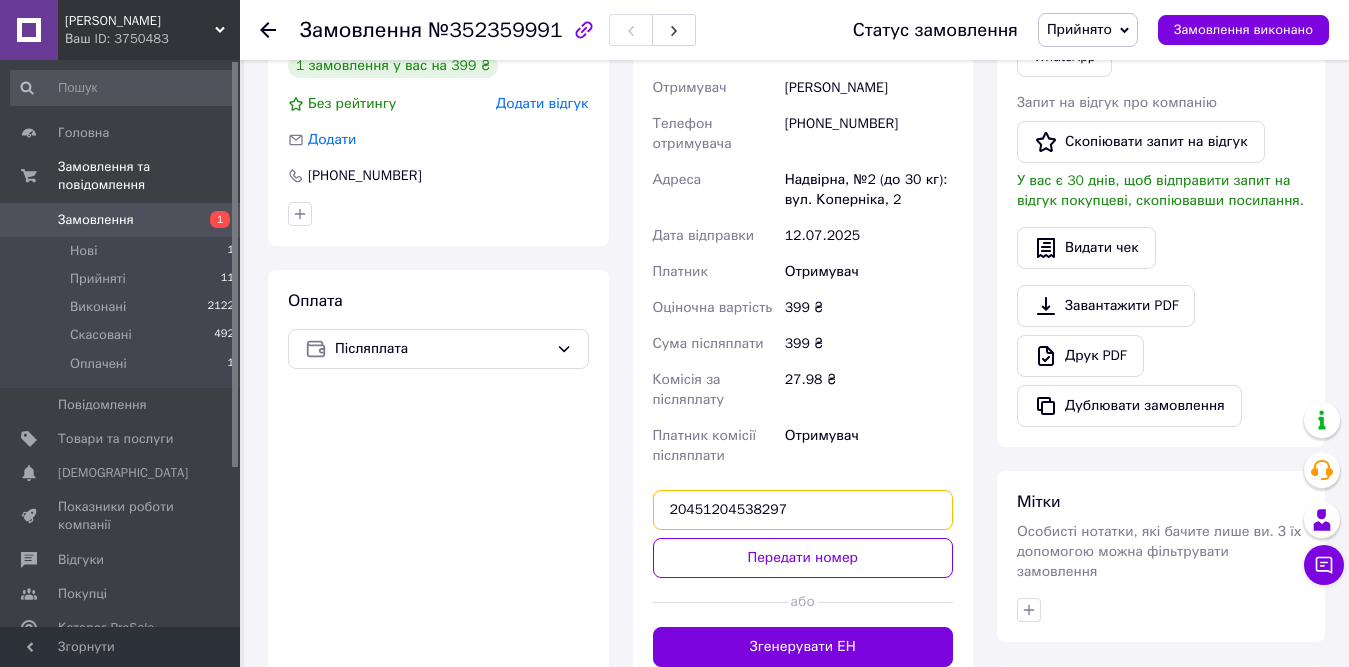 type on "20451204538297" 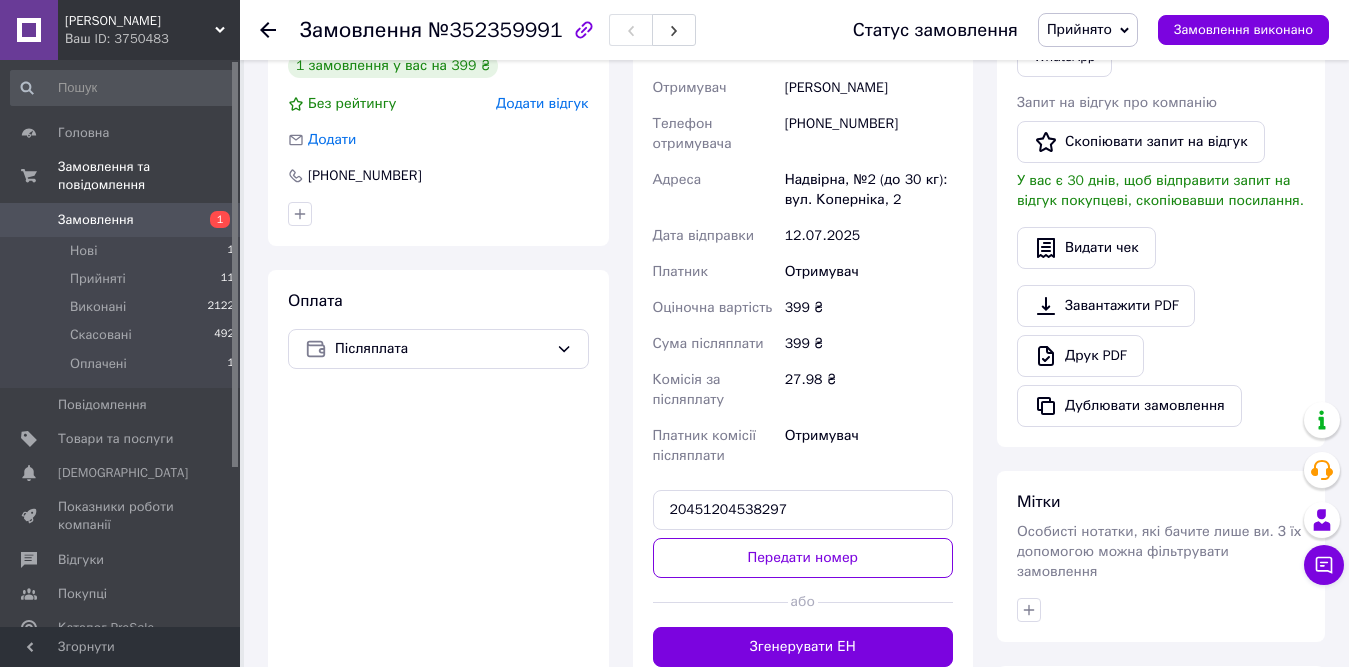 click on "Передати номер" at bounding box center (803, 558) 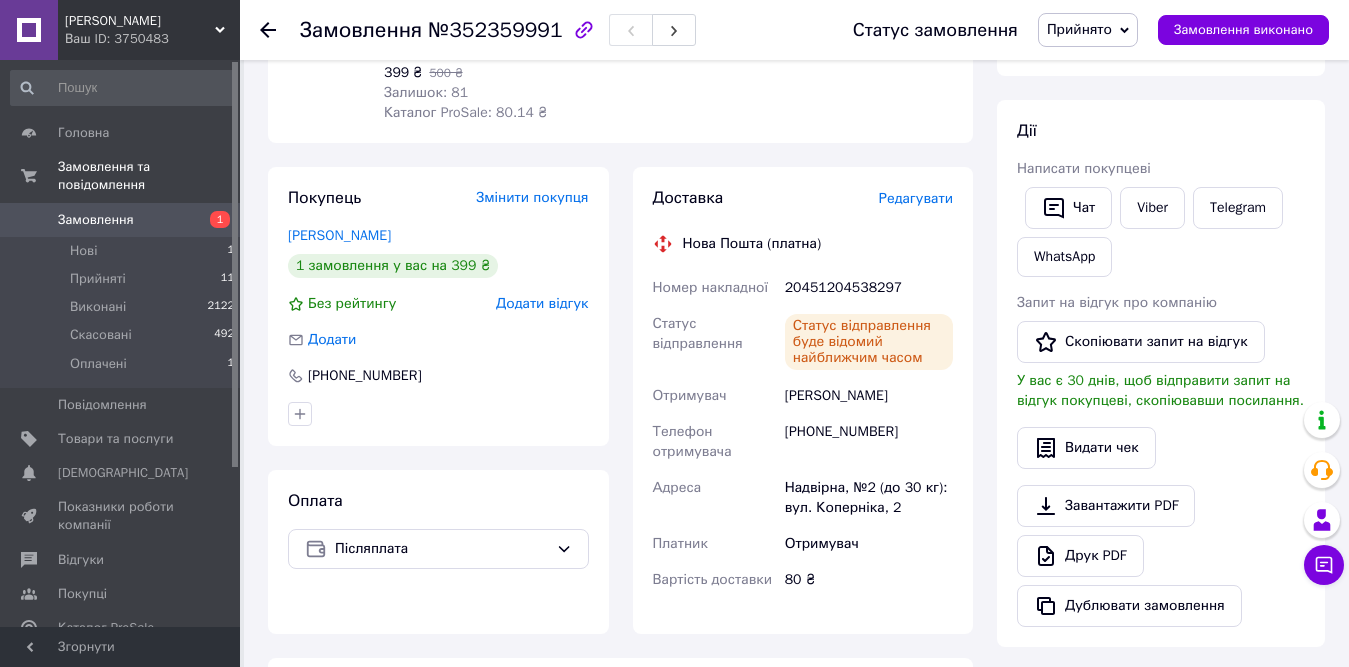 scroll, scrollTop: 100, scrollLeft: 0, axis: vertical 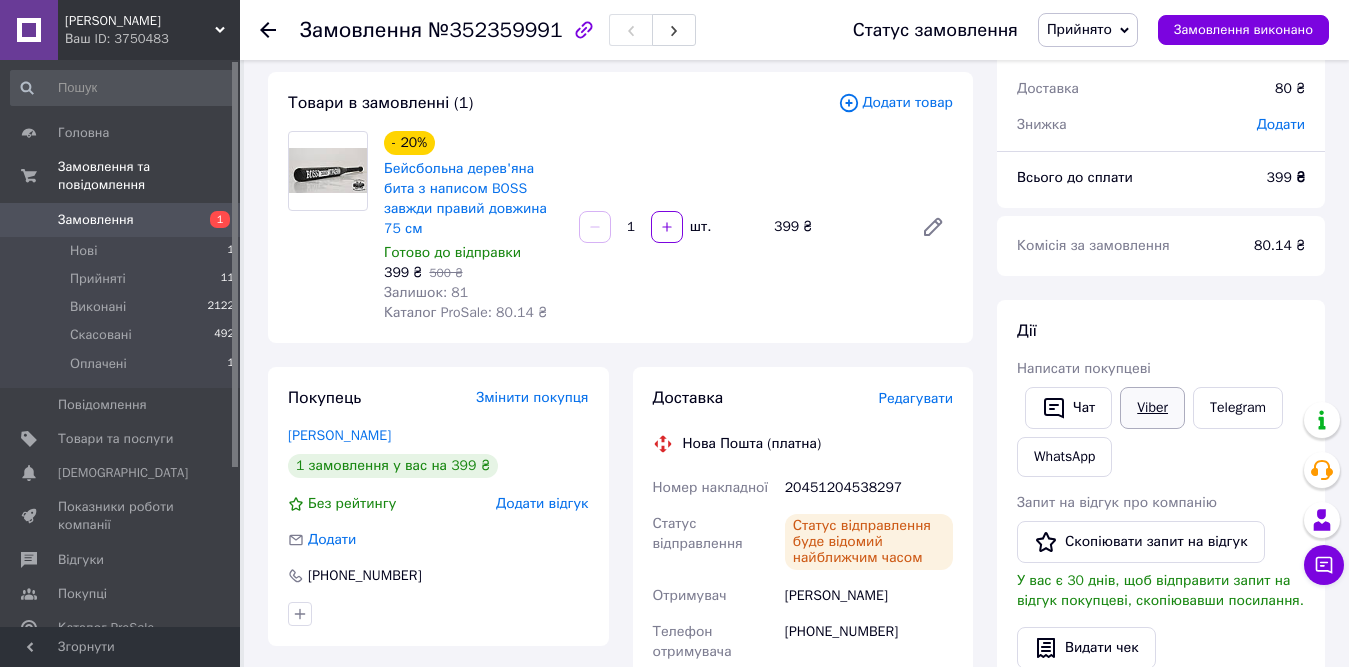 click on "Viber" at bounding box center [1152, 408] 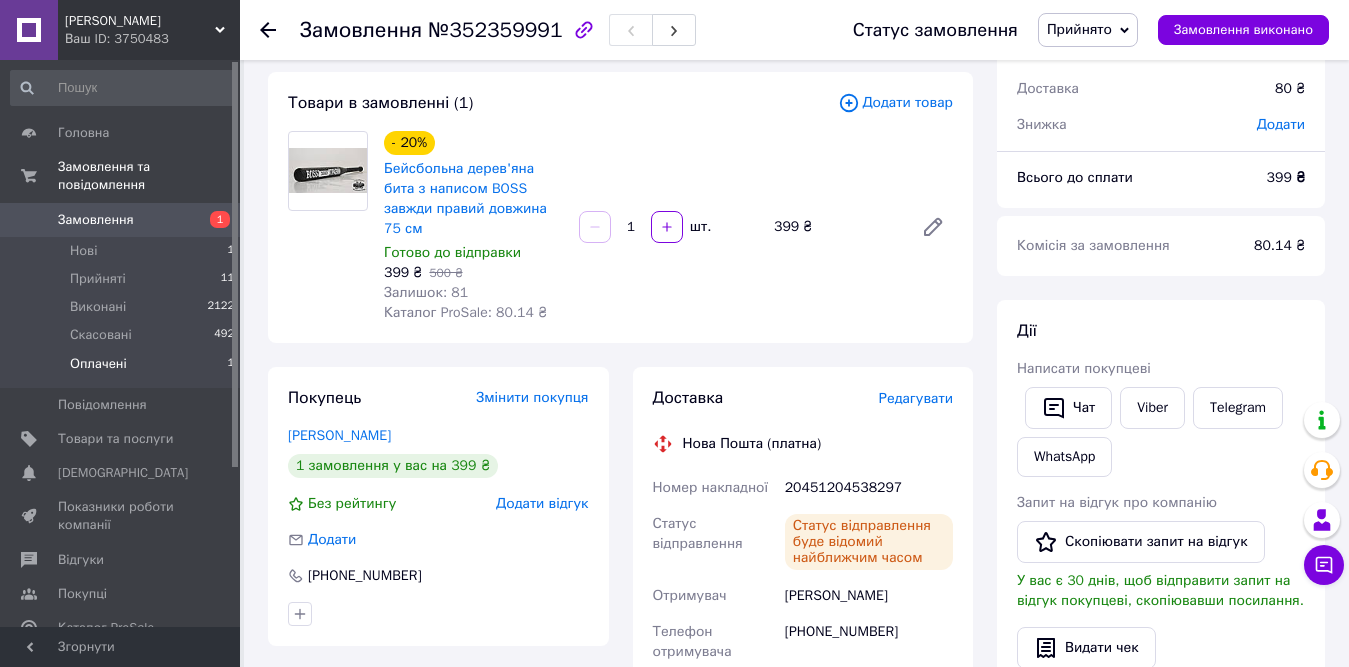click on "Оплачені" at bounding box center (98, 364) 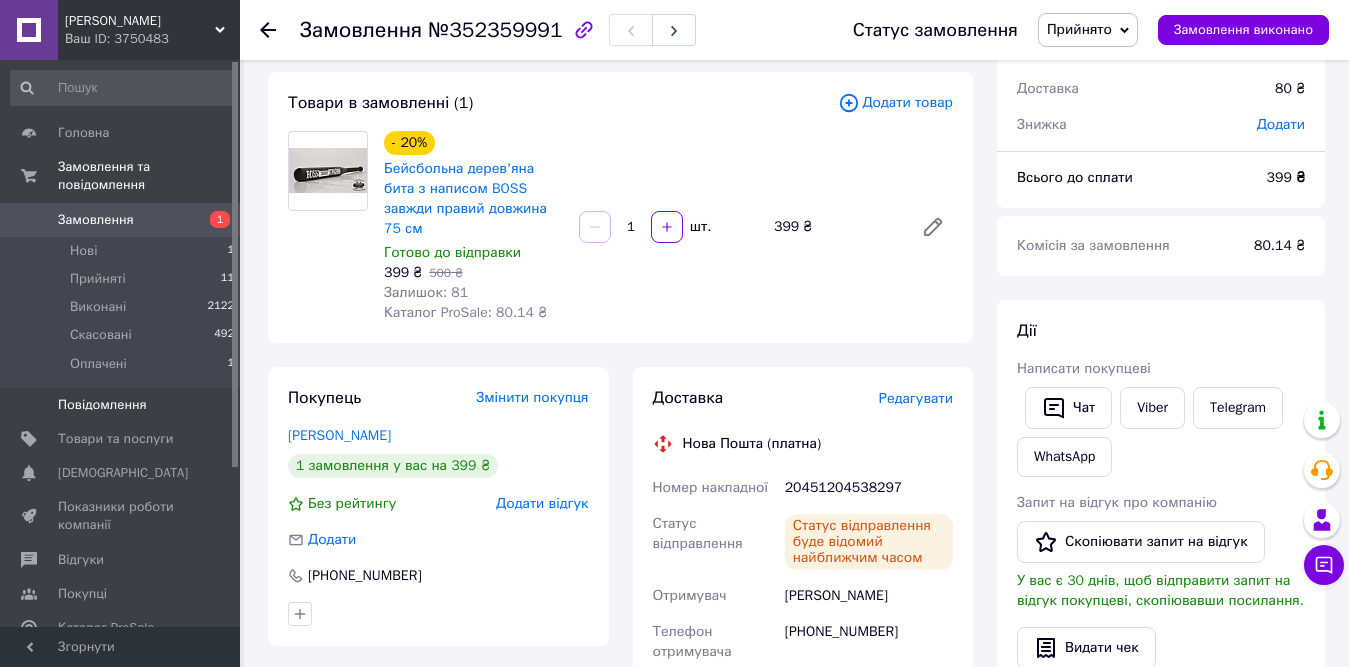scroll, scrollTop: 0, scrollLeft: 0, axis: both 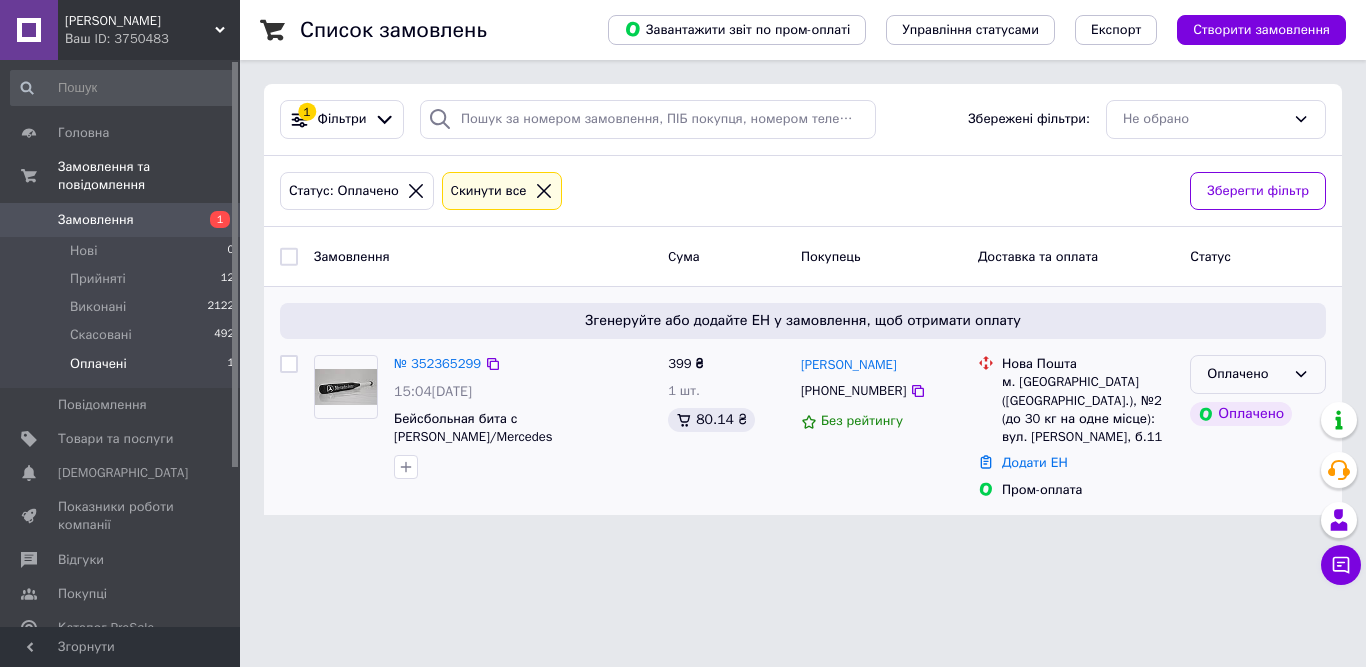 click on "Оплачено" at bounding box center (1246, 374) 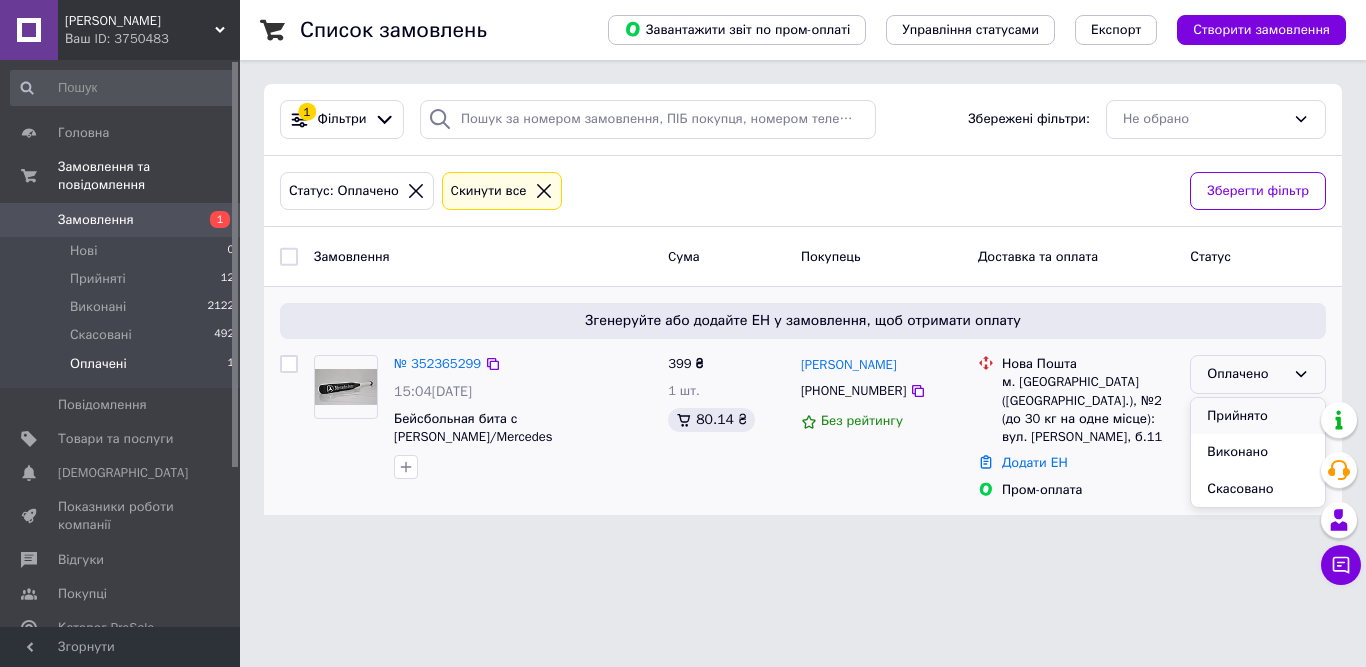 click on "Прийнято" at bounding box center (1258, 416) 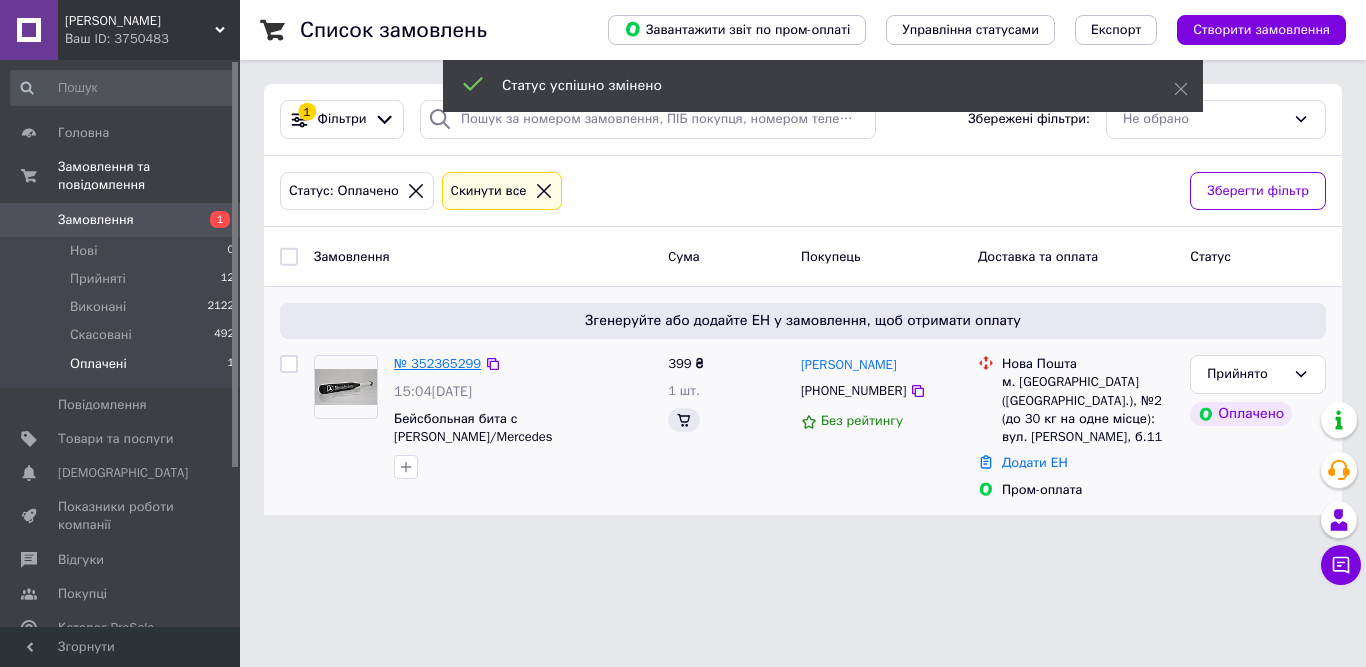 click on "№ 352365299" at bounding box center (437, 363) 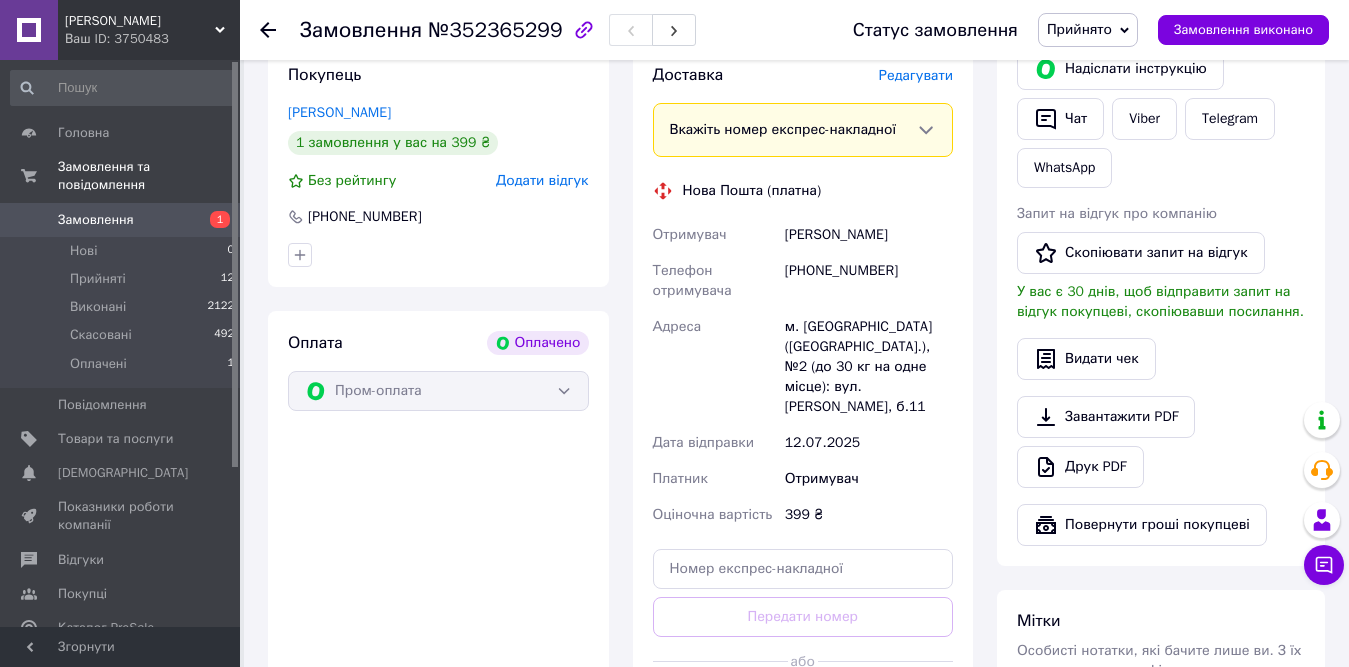 scroll, scrollTop: 500, scrollLeft: 0, axis: vertical 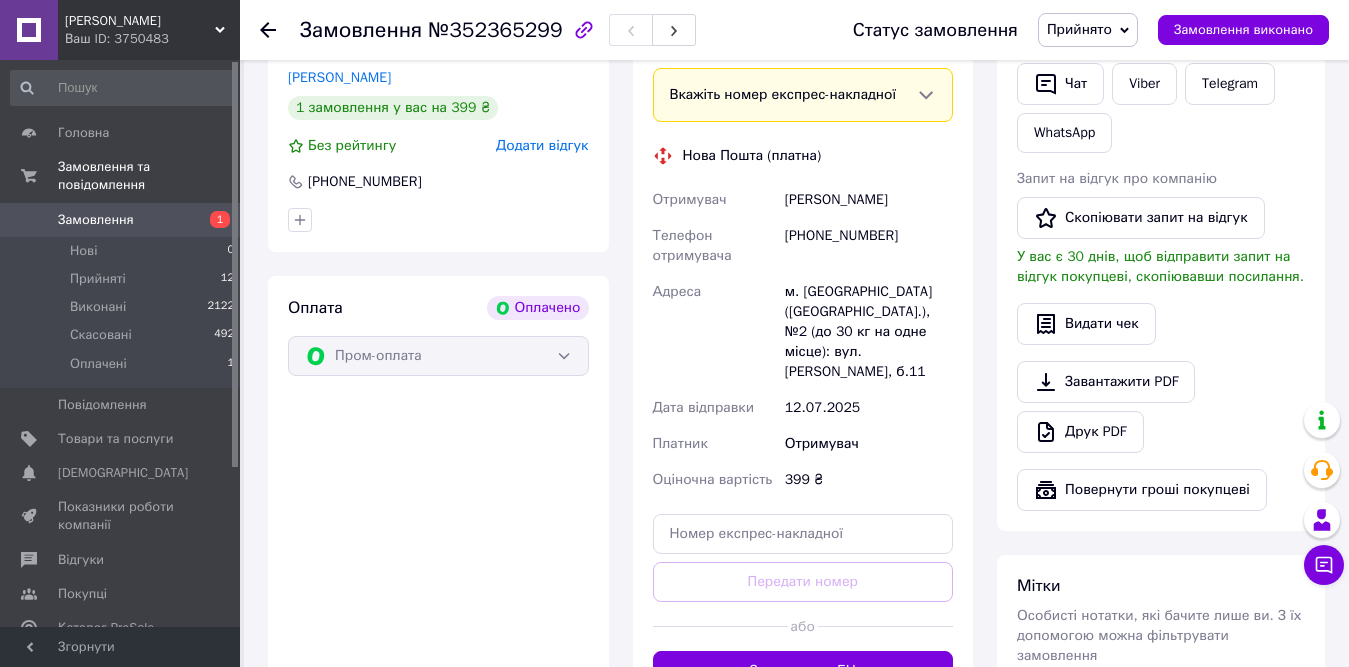 click on "[PHONE_NUMBER]" at bounding box center (869, 246) 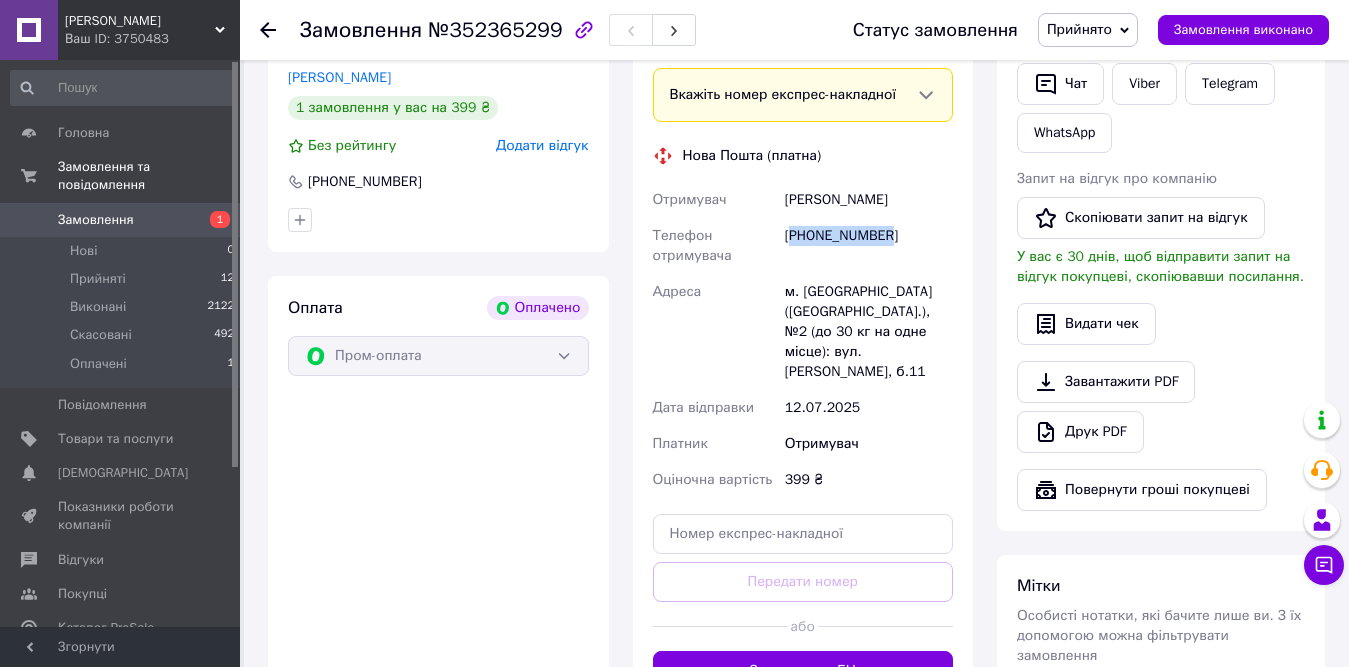 click on "[PHONE_NUMBER]" at bounding box center (869, 246) 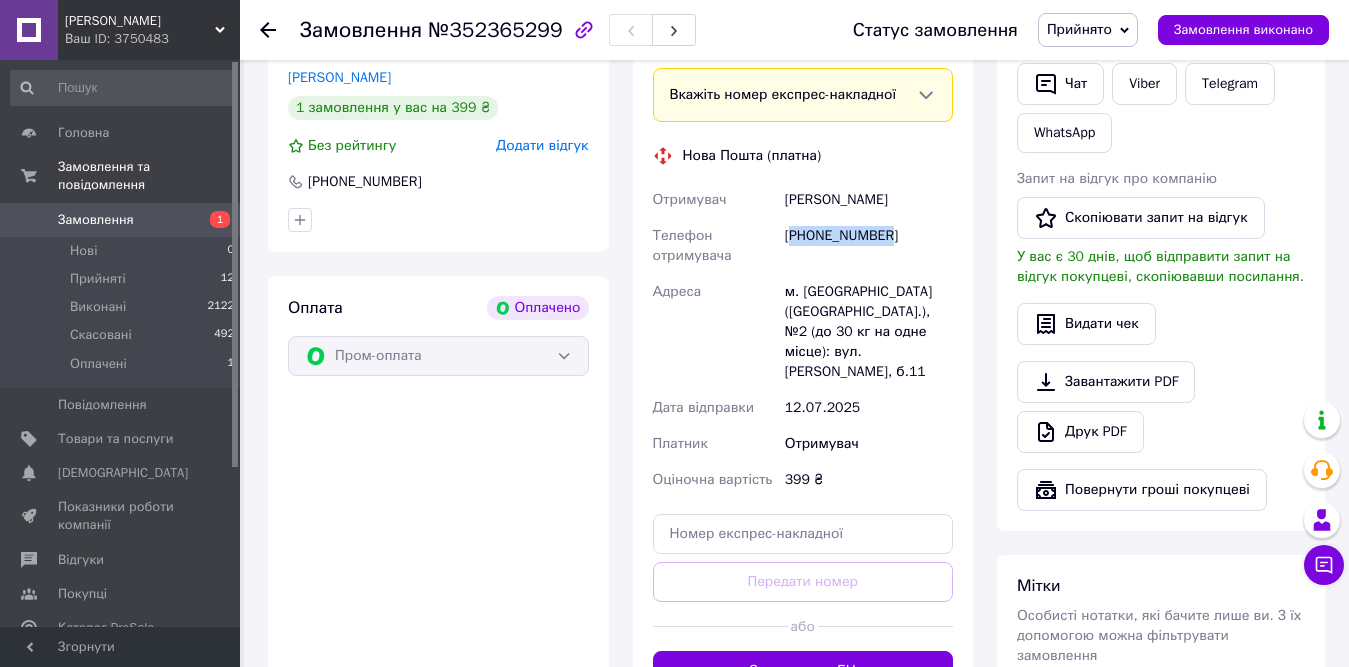 copy on "380634349973" 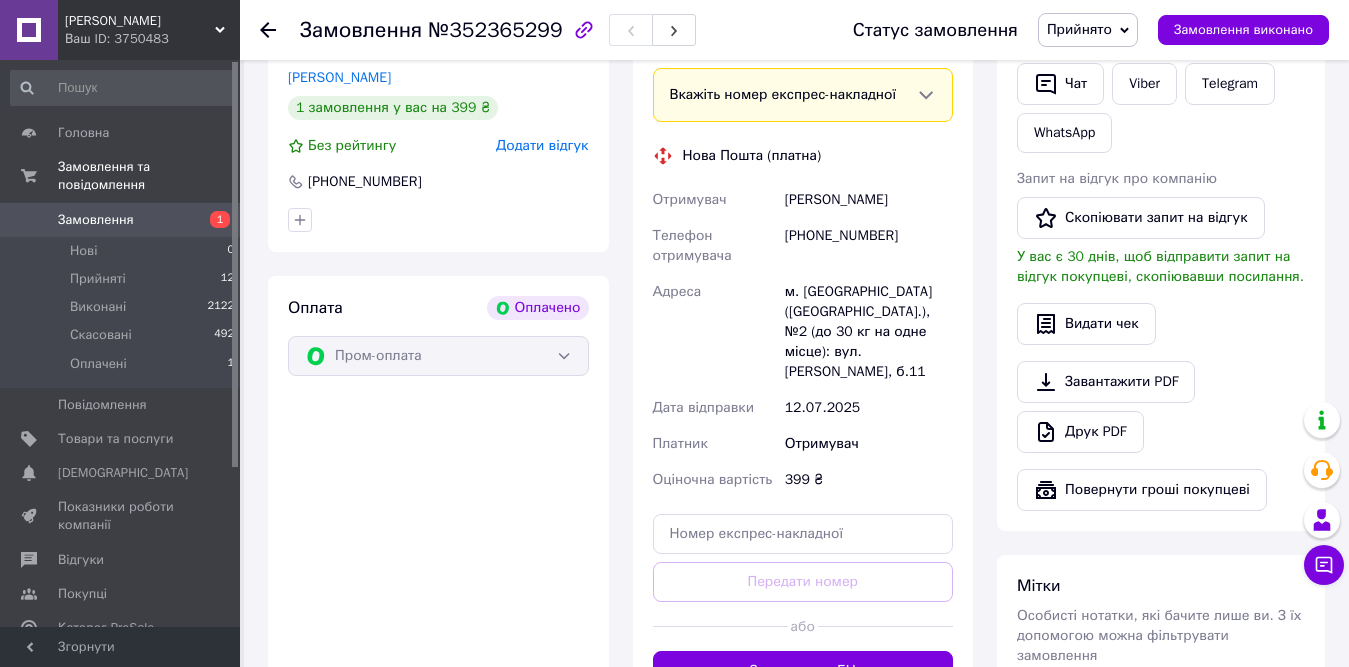 click on "[PERSON_NAME]" at bounding box center [869, 200] 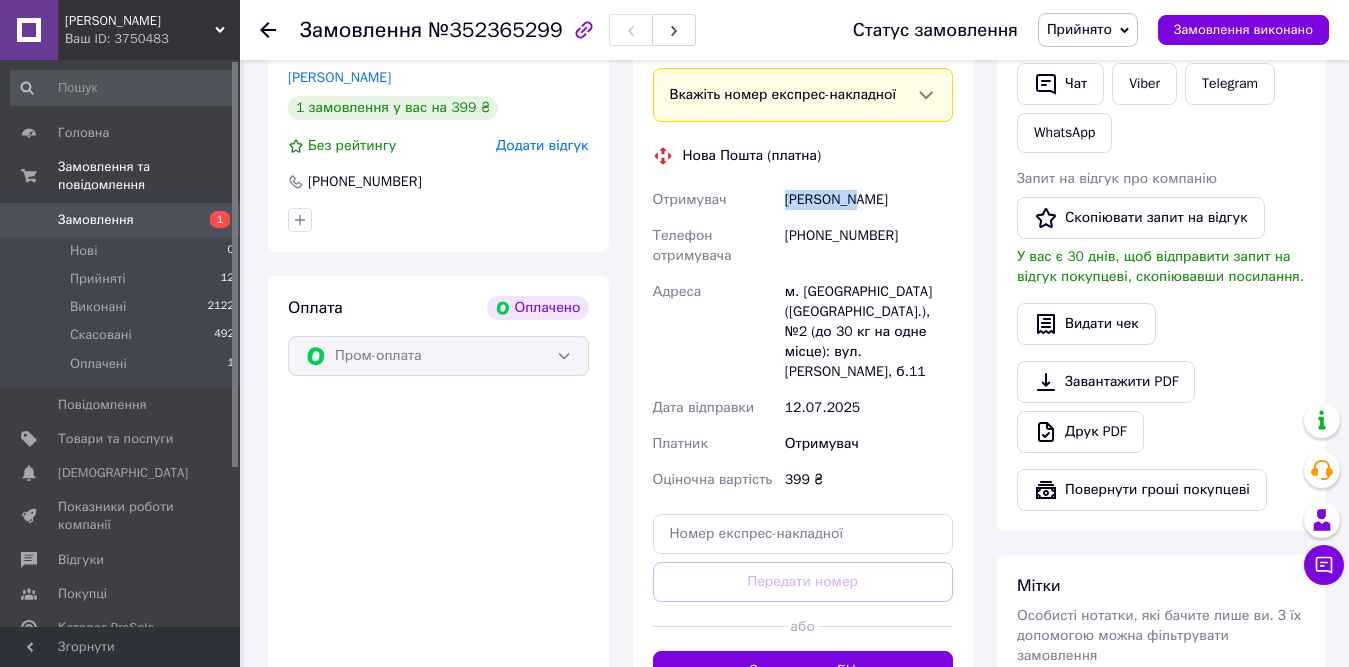 click on "[PERSON_NAME]" at bounding box center (869, 200) 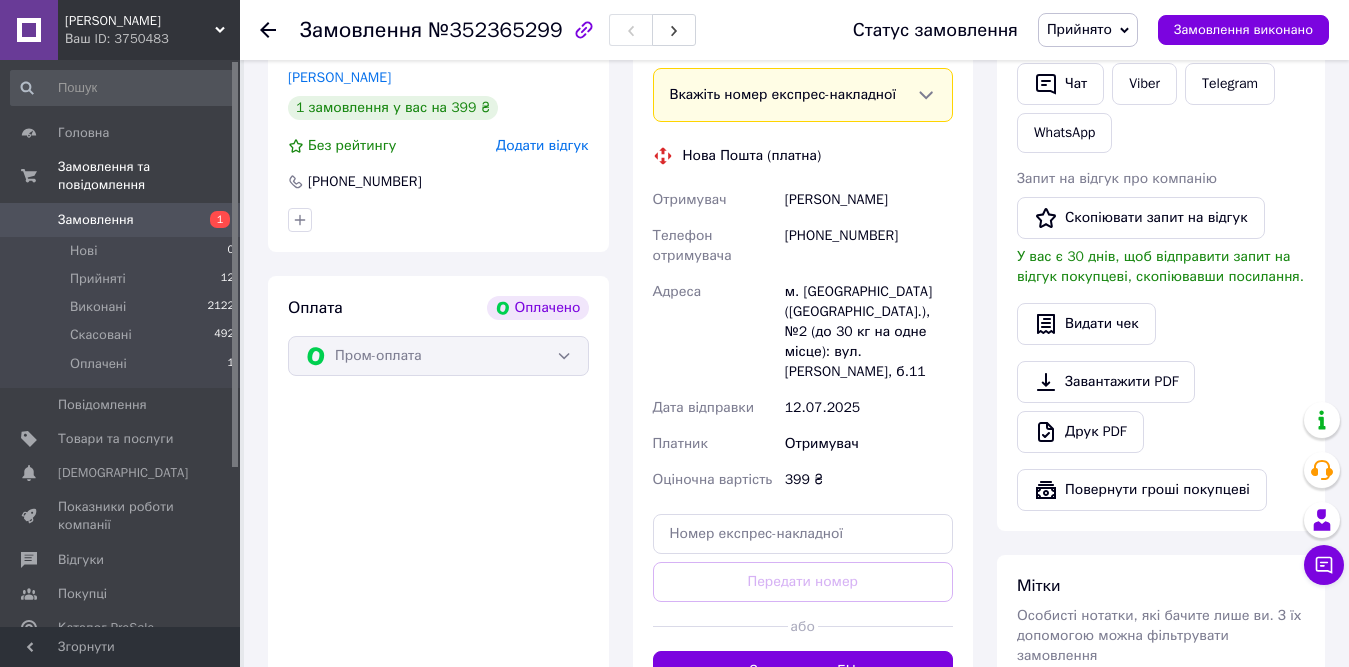 click on "[PERSON_NAME]" at bounding box center (869, 200) 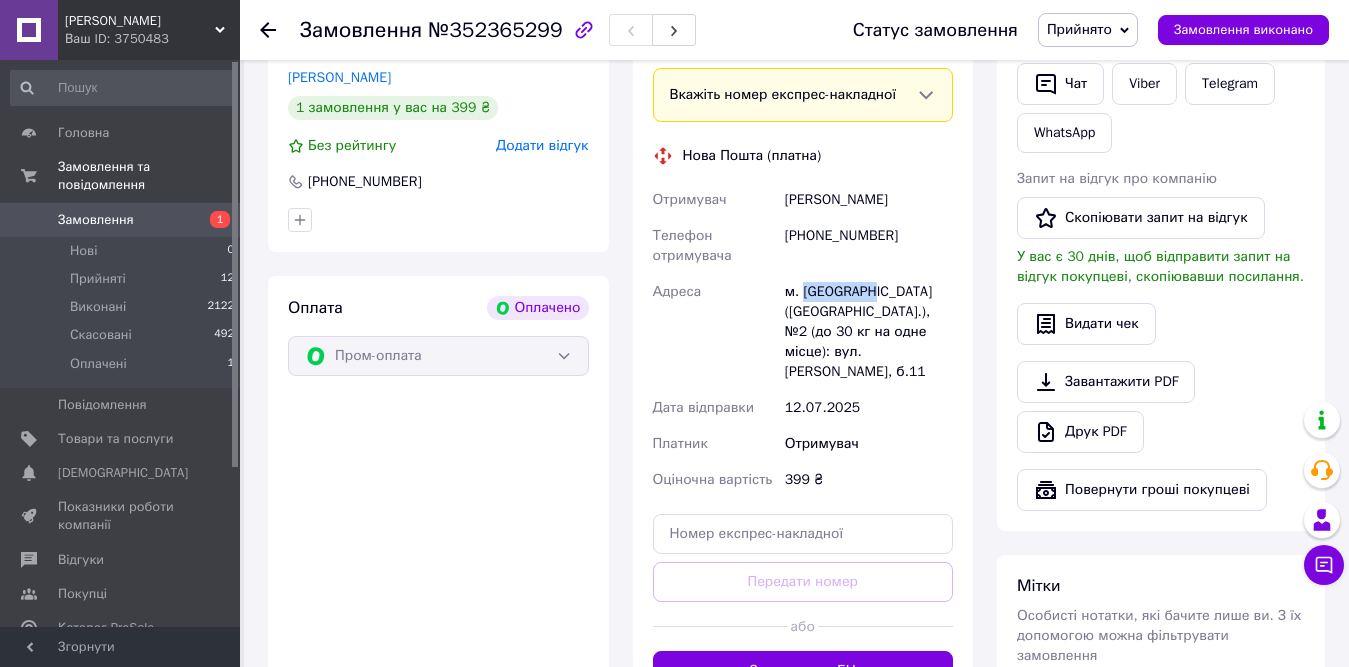 click on "м. [GEOGRAPHIC_DATA] ([GEOGRAPHIC_DATA].), №2 (до 30 кг на одне місце): вул. [PERSON_NAME], б.11" at bounding box center [869, 332] 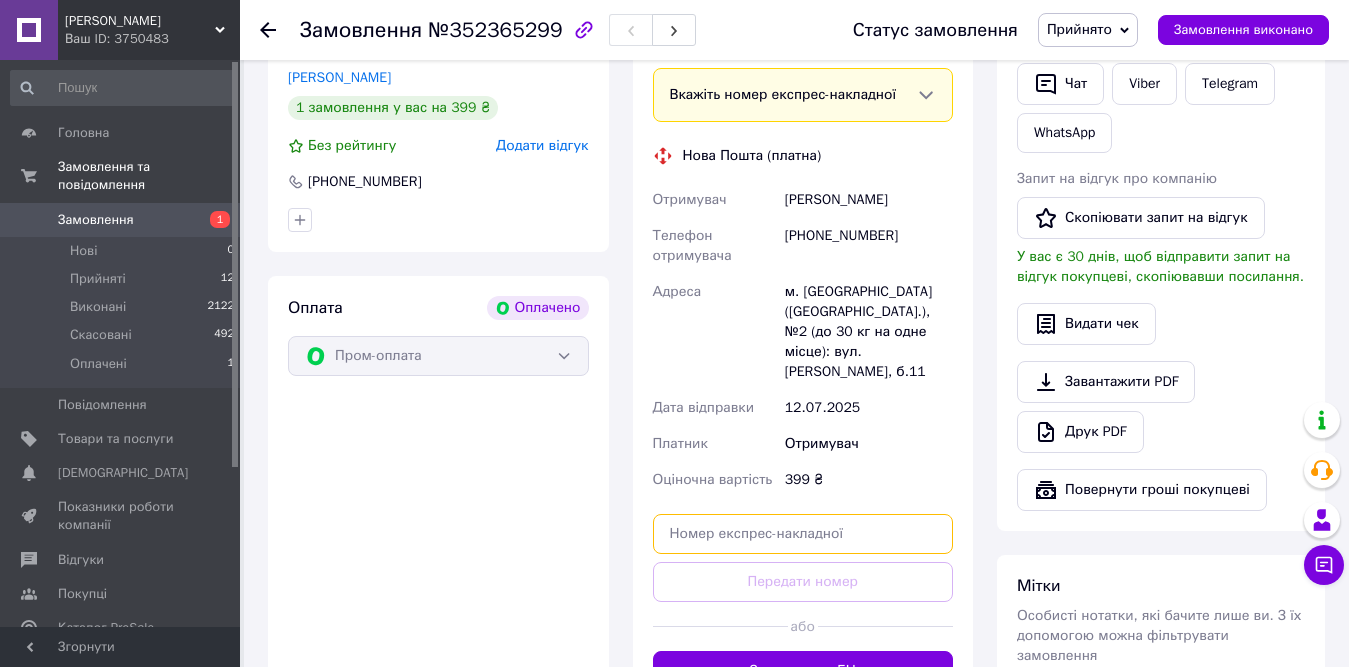 click at bounding box center (803, 534) 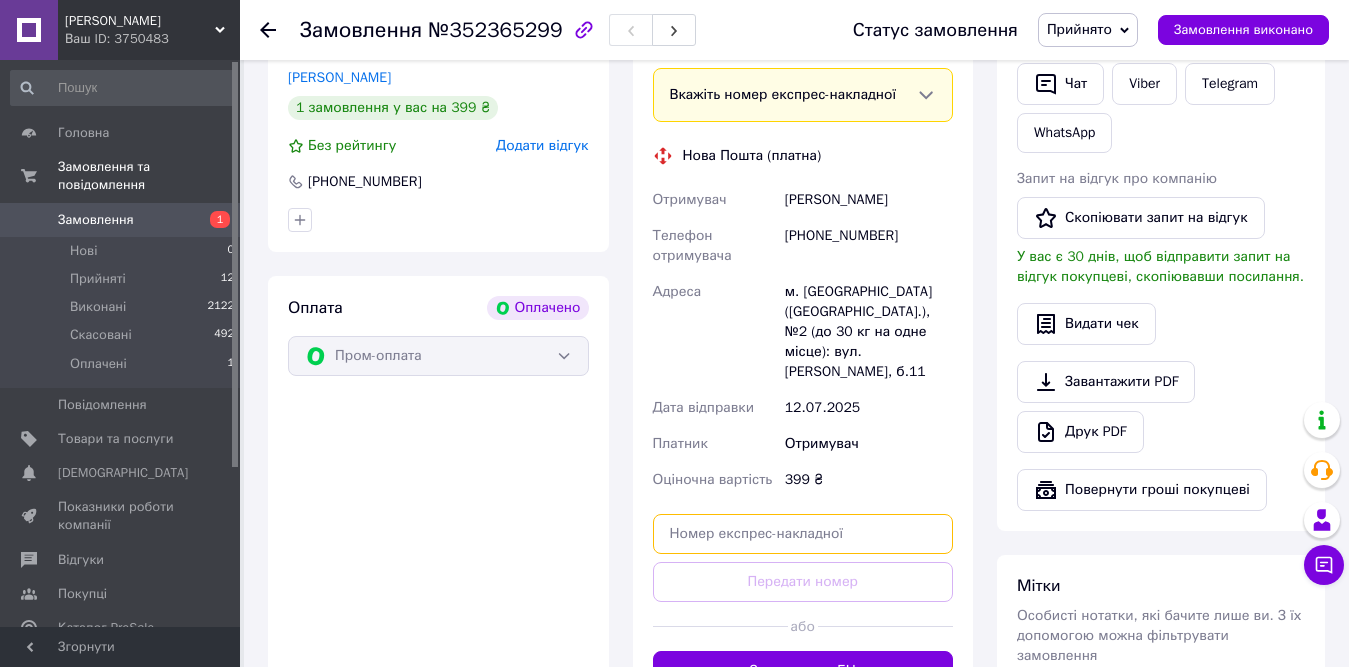 paste on "20451204542906" 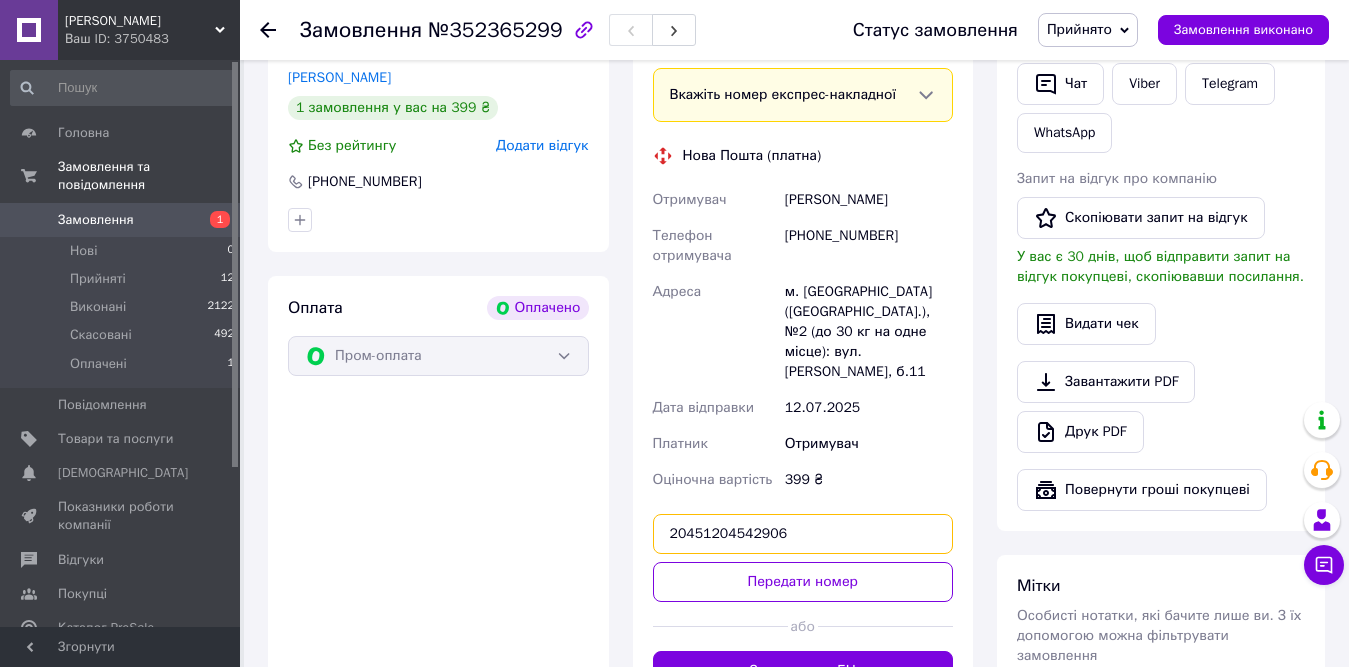 type on "20451204542906" 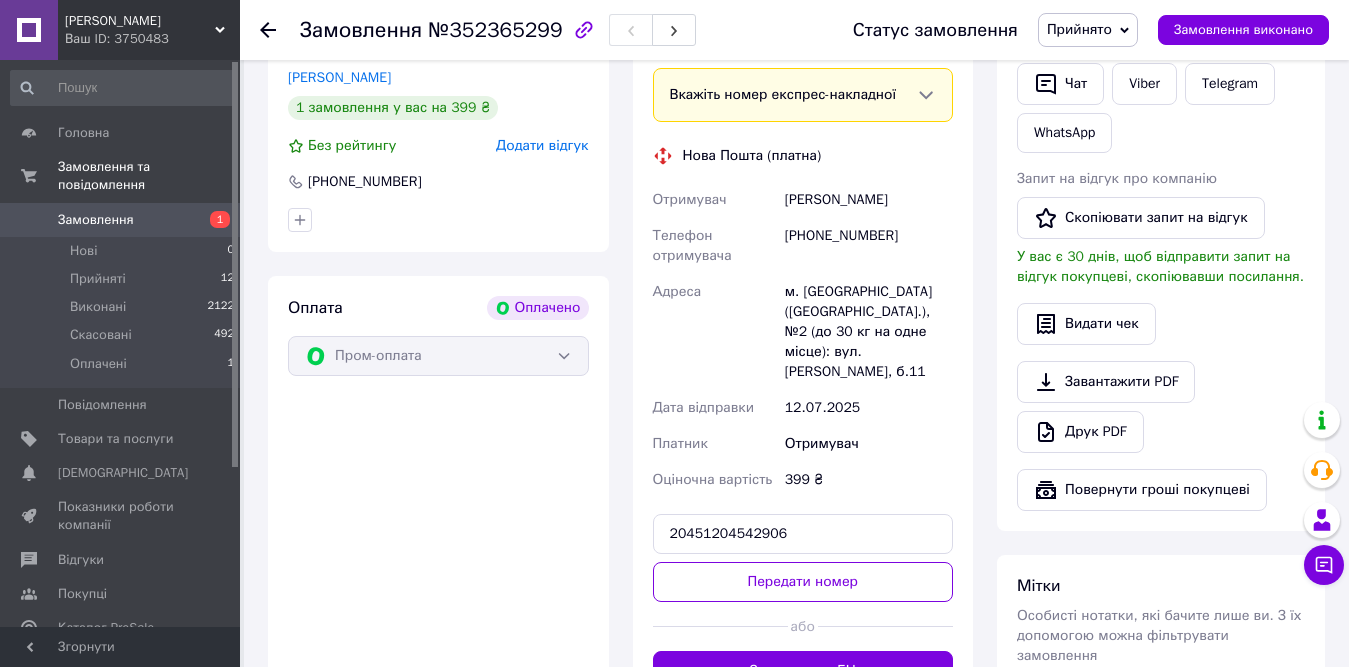 click on "Передати номер" at bounding box center [803, 582] 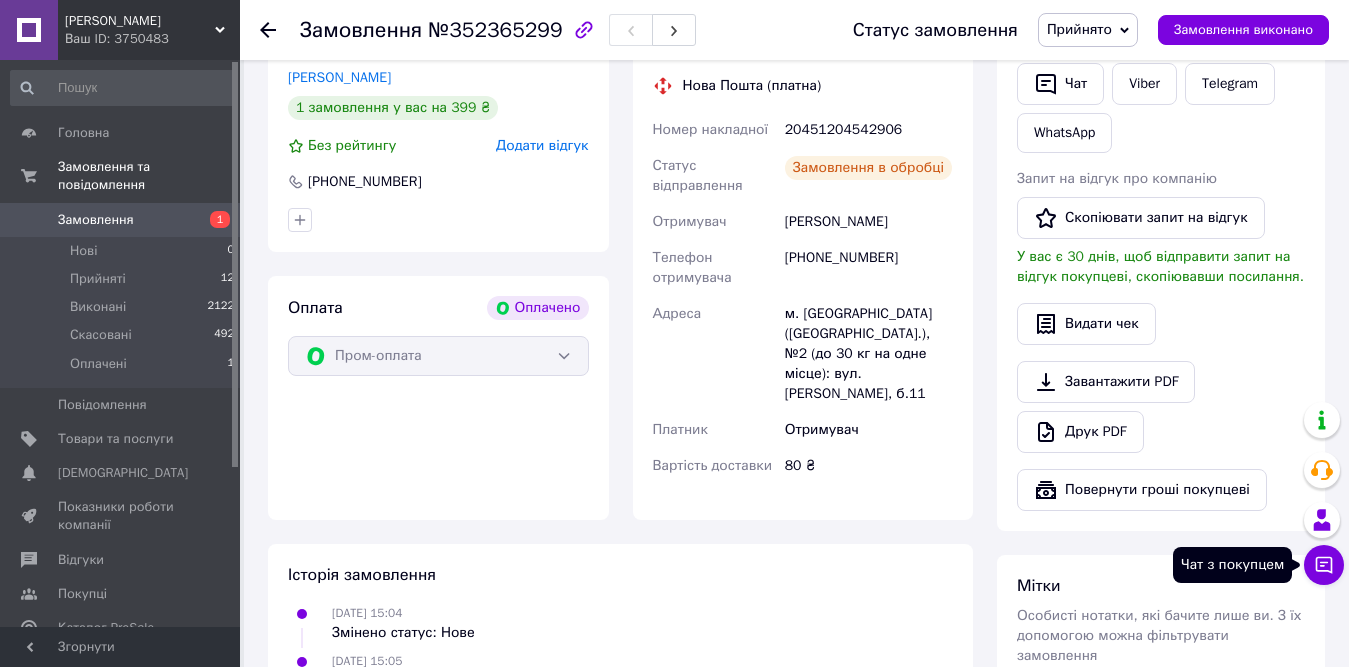 click 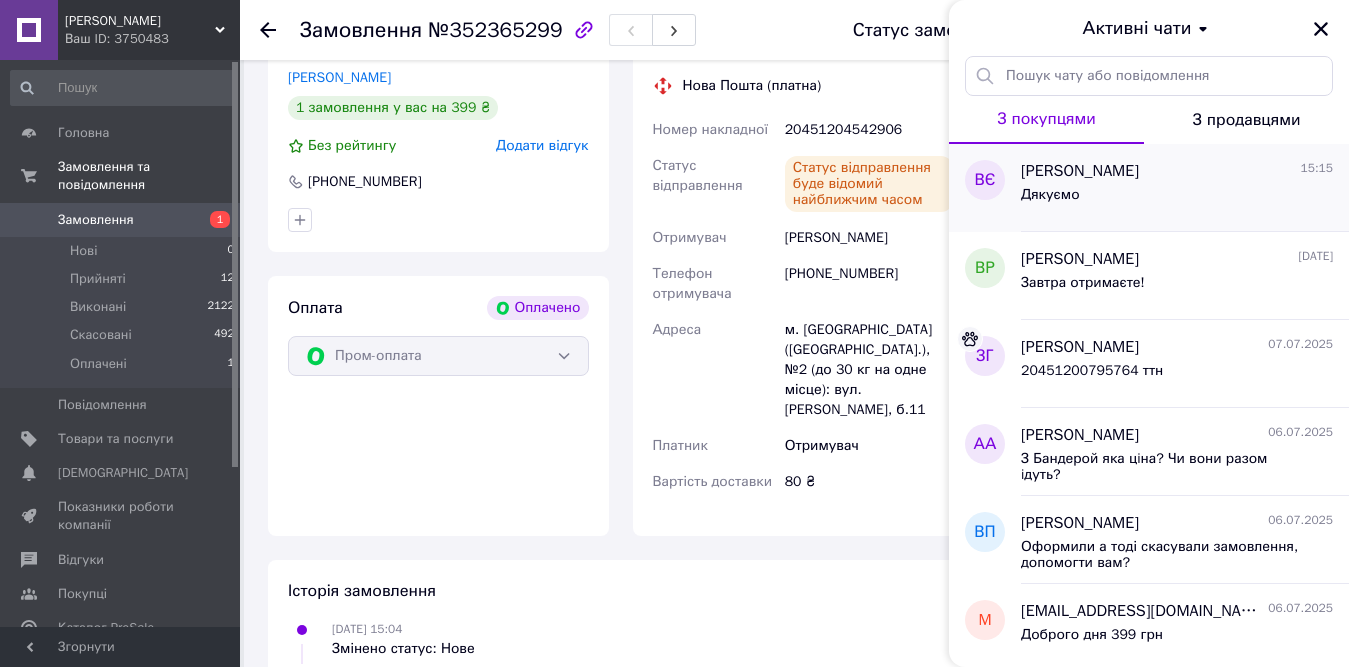 click on "Дякуємо" at bounding box center [1050, 195] 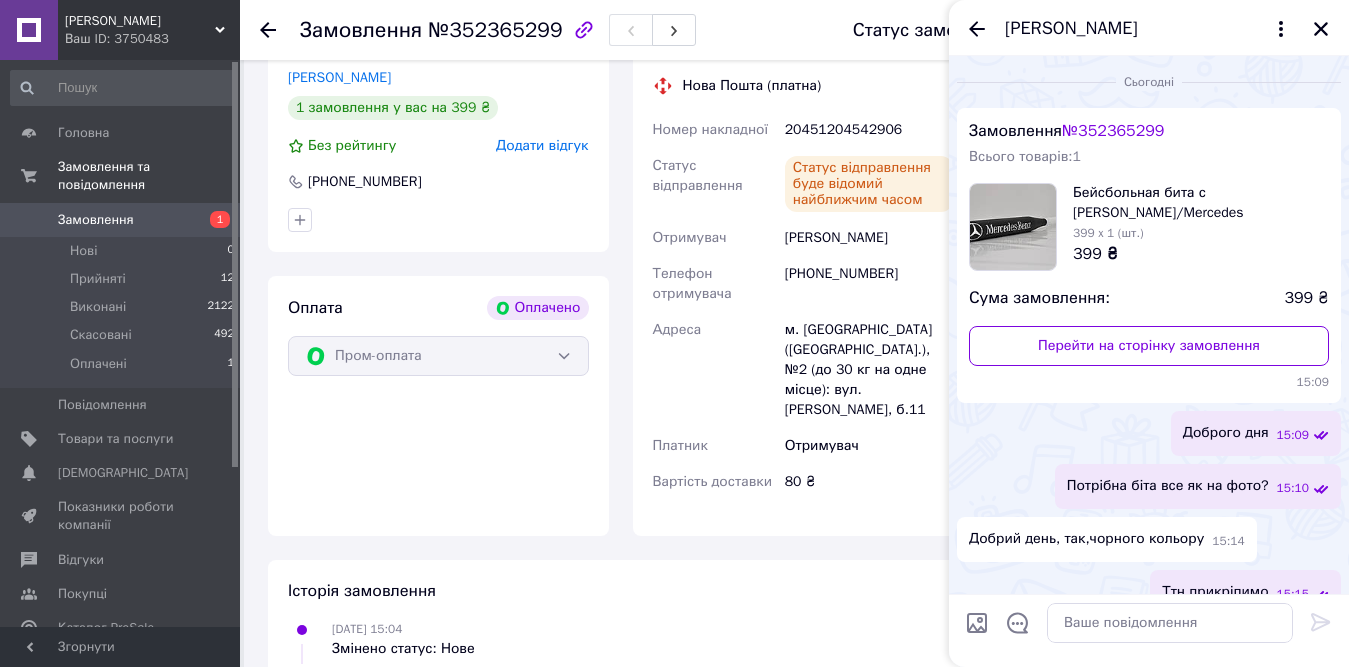 scroll, scrollTop: 83, scrollLeft: 0, axis: vertical 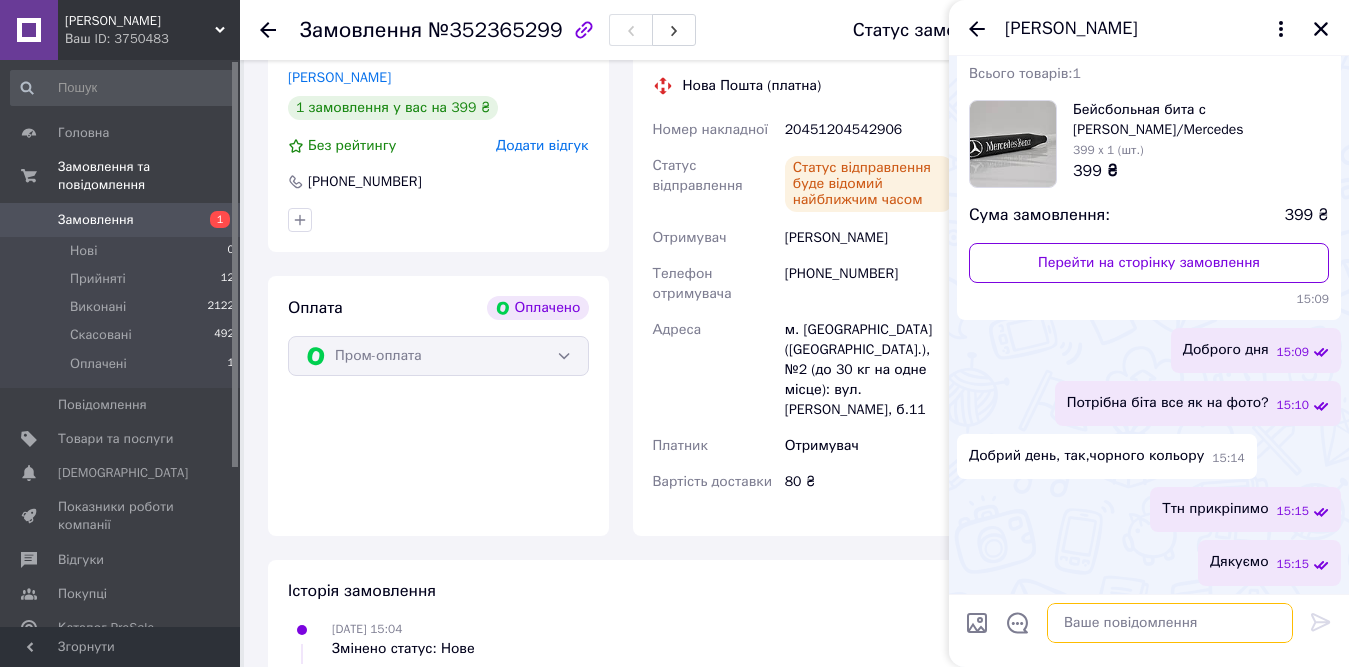 click at bounding box center (1170, 623) 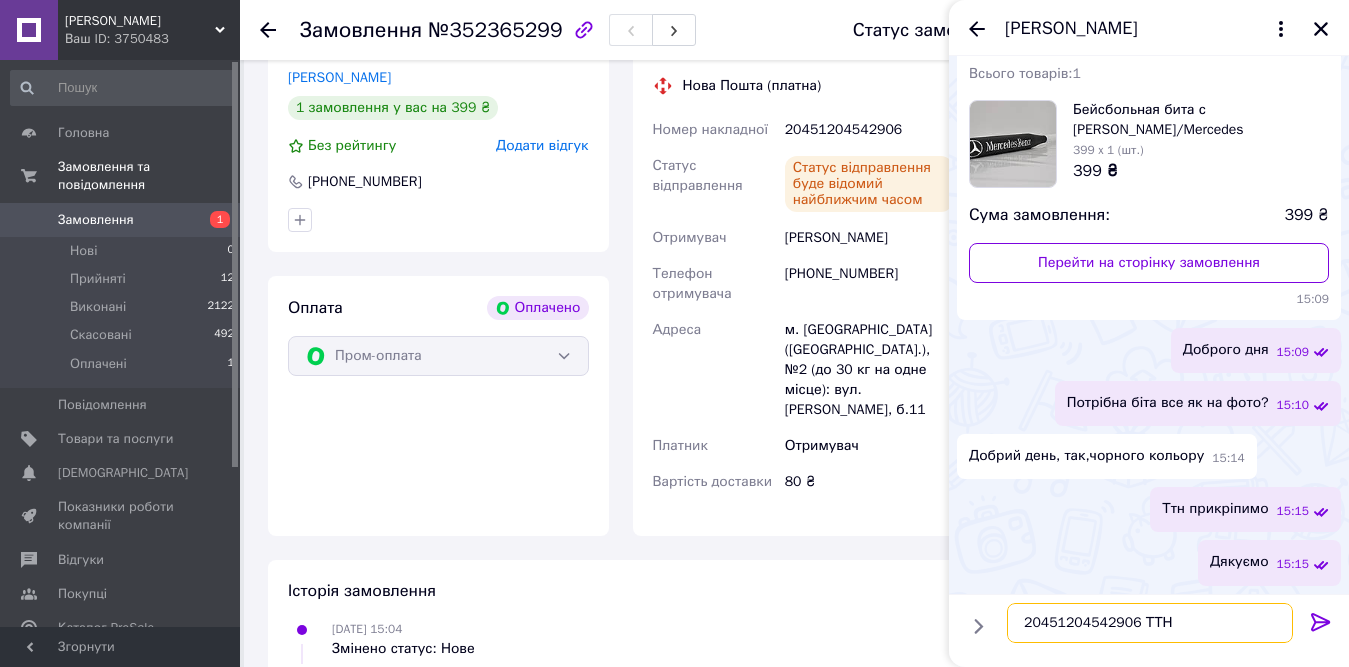 type on "20451204542906 ТТН" 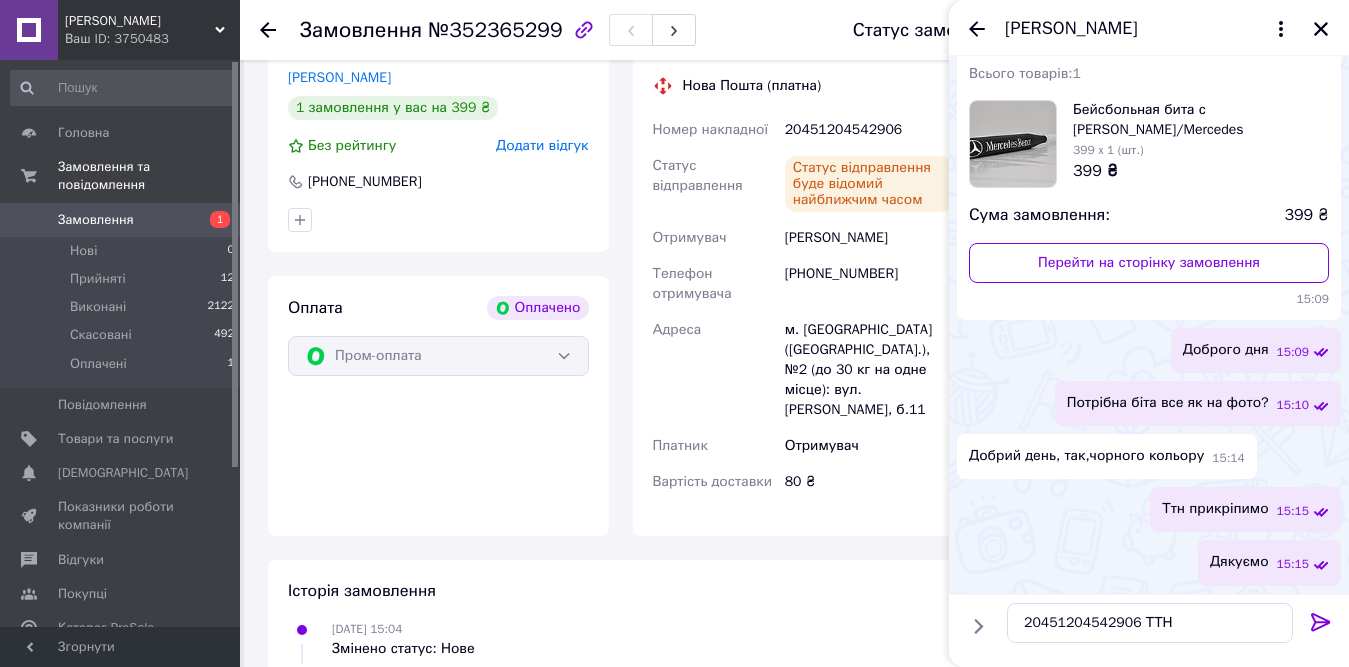 click 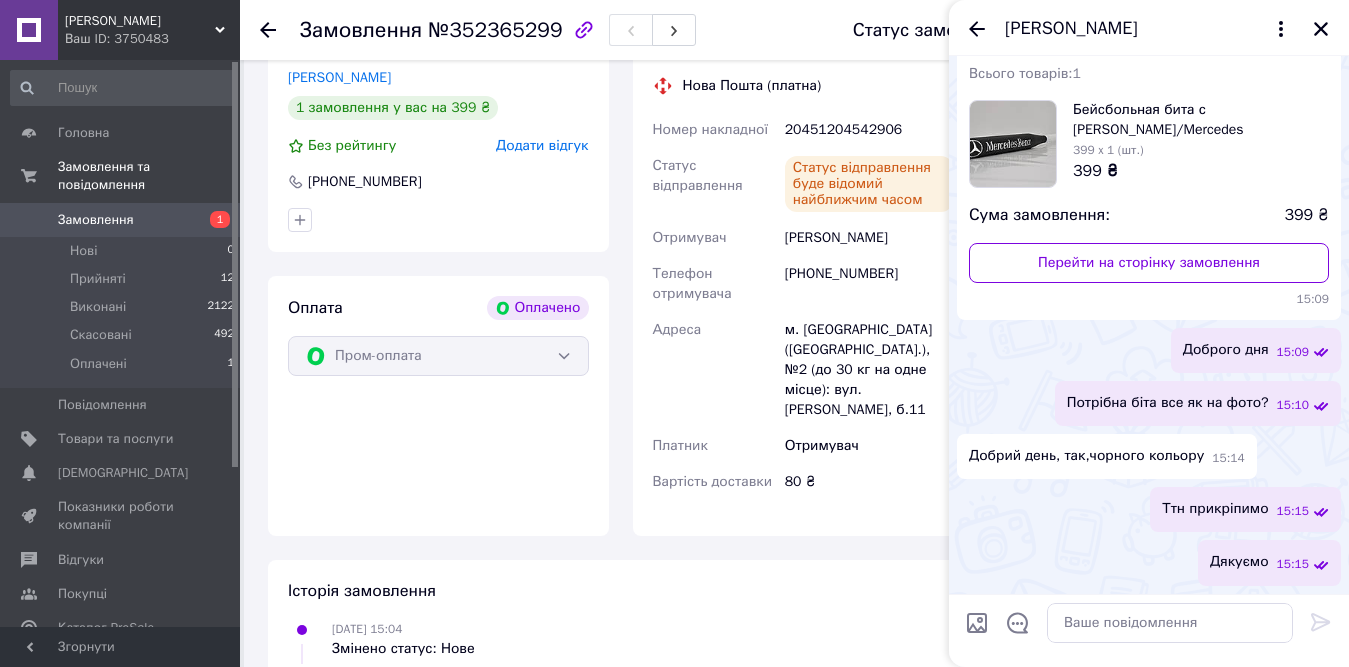 scroll, scrollTop: 136, scrollLeft: 0, axis: vertical 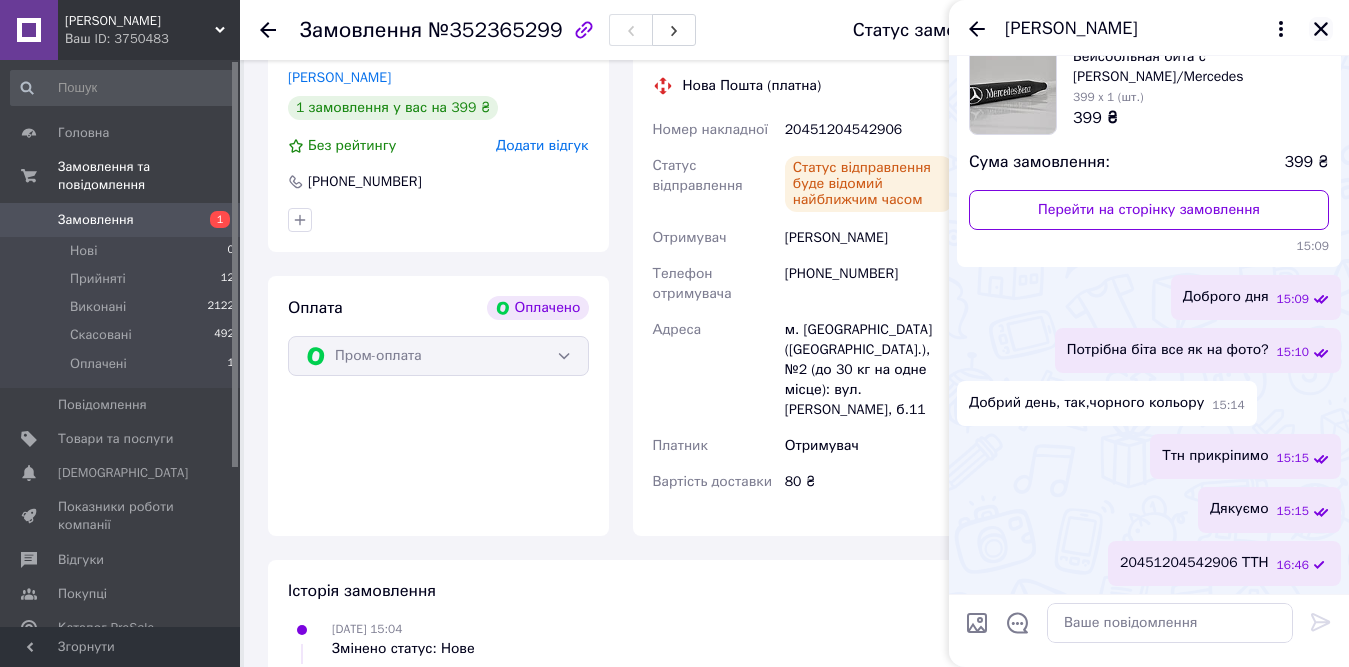 click 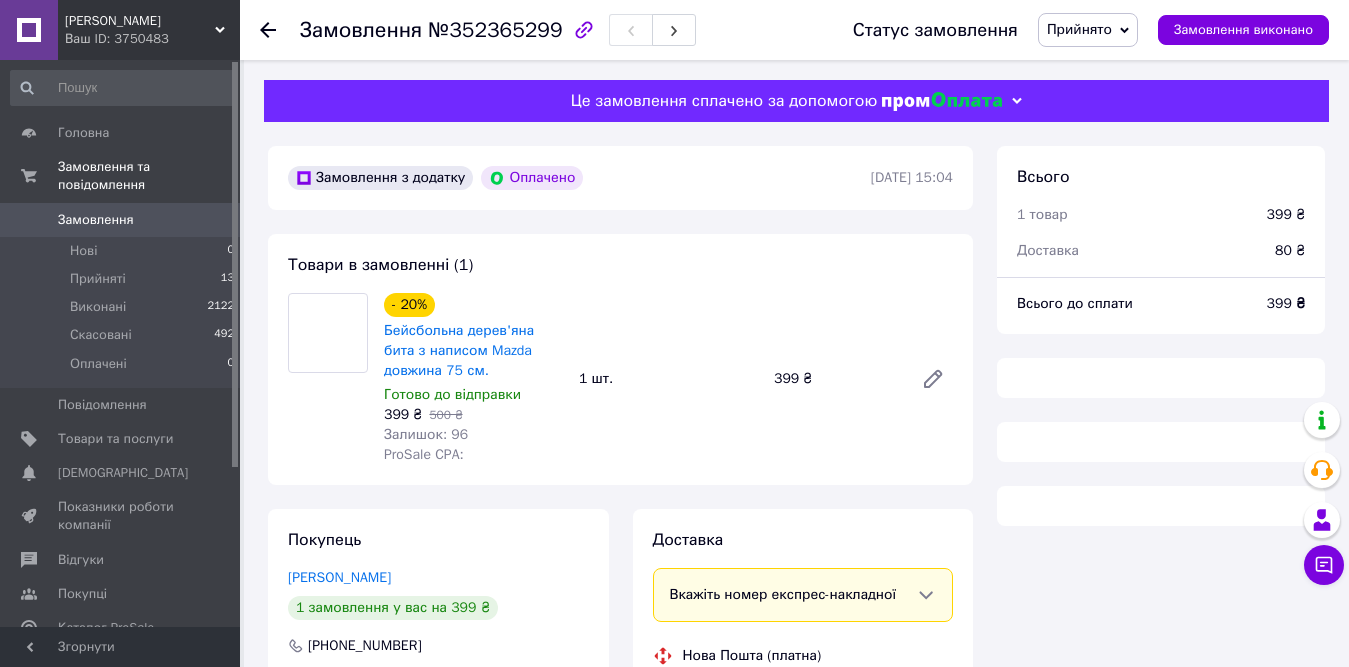 scroll, scrollTop: 247, scrollLeft: 0, axis: vertical 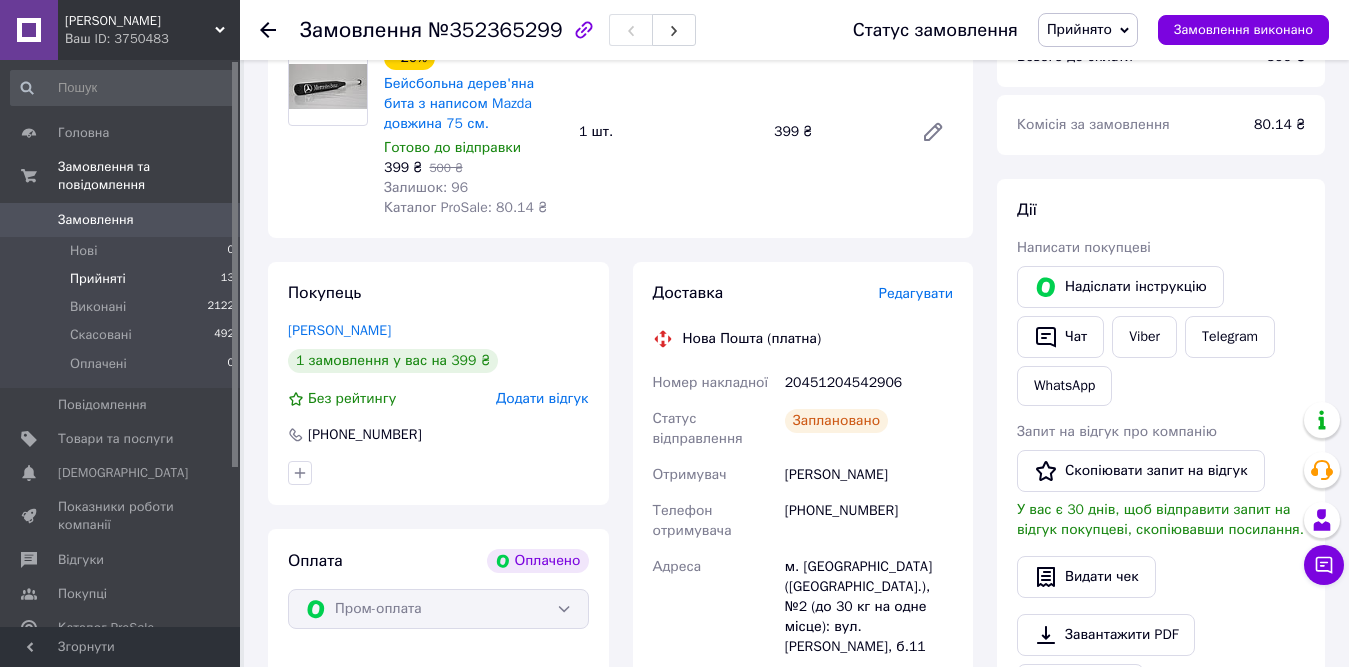 click on "Прийняті" at bounding box center [98, 279] 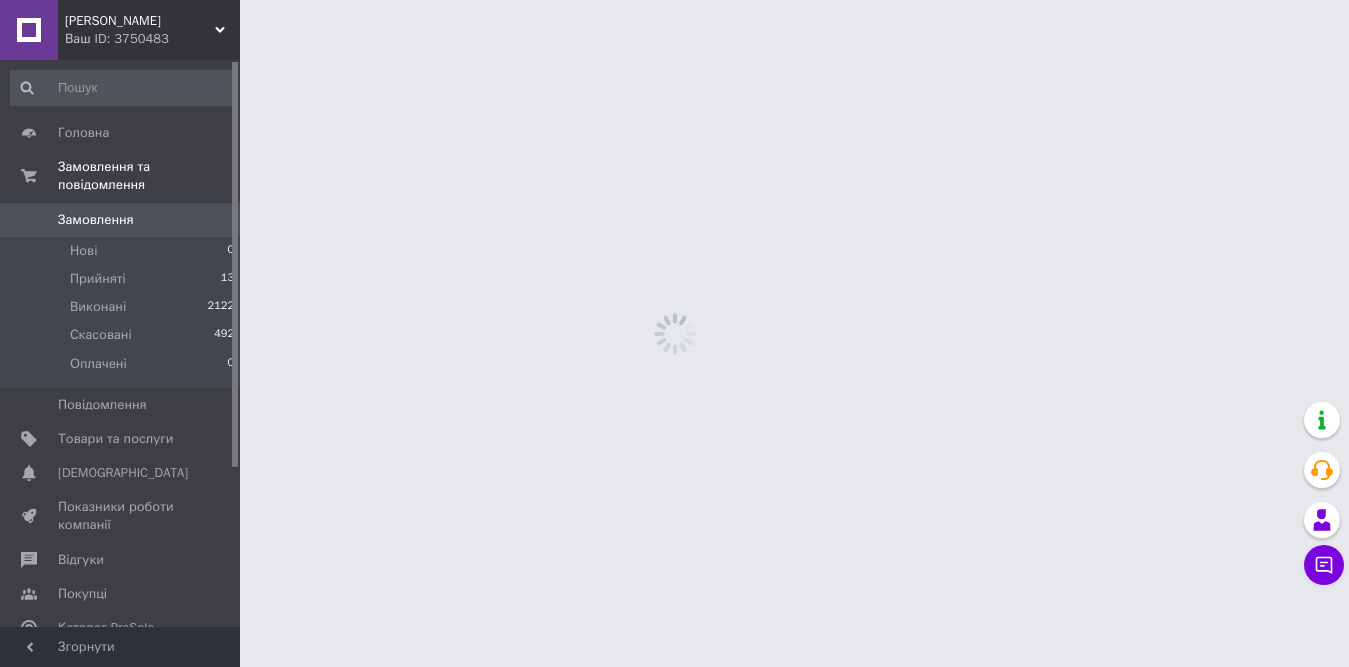 scroll, scrollTop: 0, scrollLeft: 0, axis: both 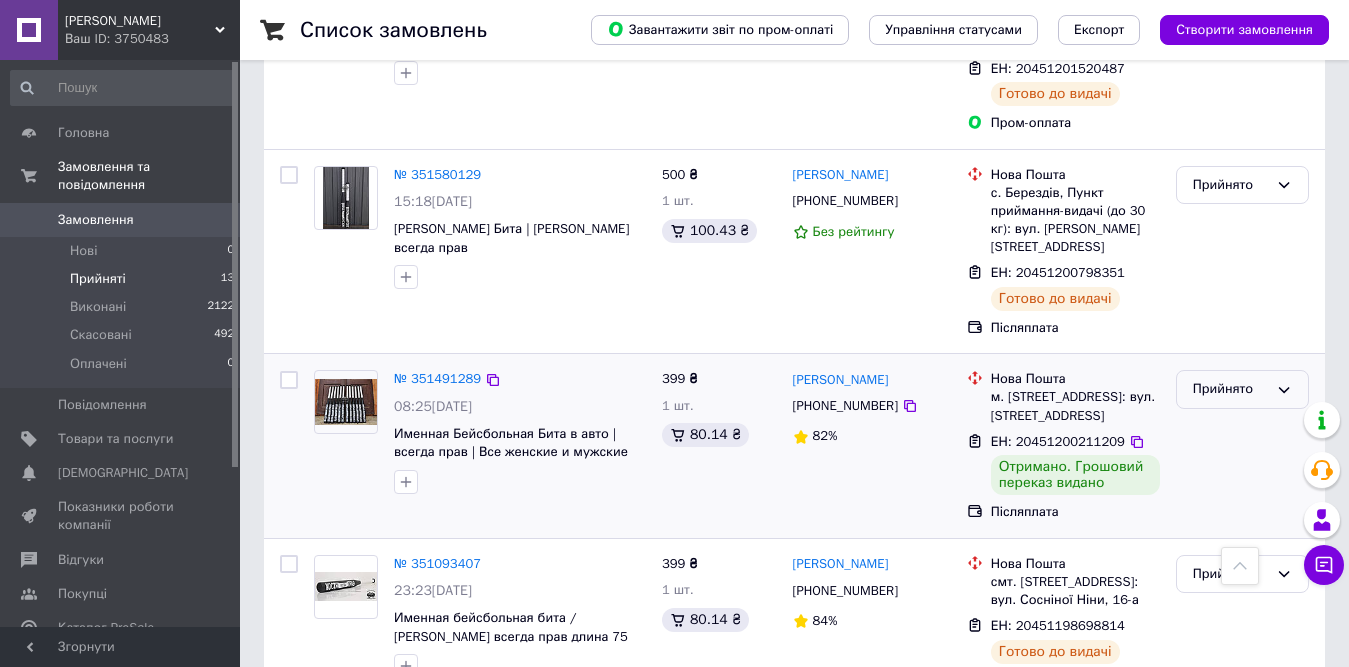 click on "Прийнято" at bounding box center (1230, 389) 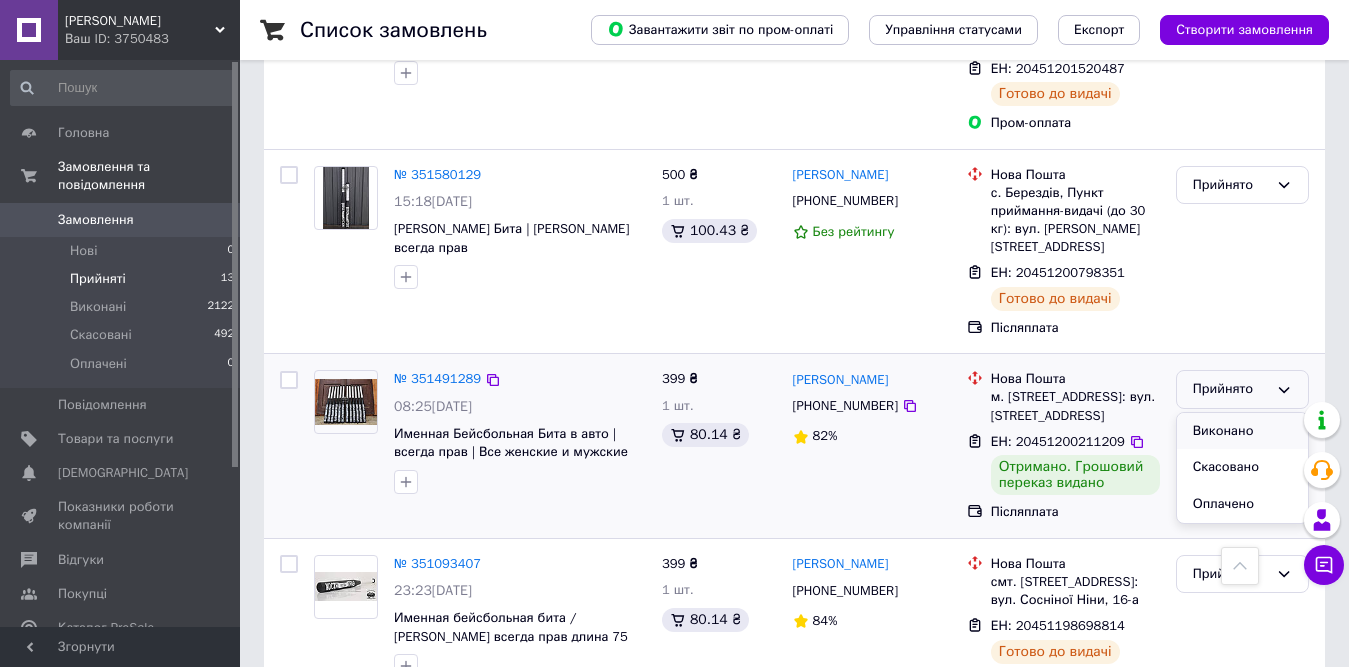 click on "Виконано" at bounding box center (1242, 431) 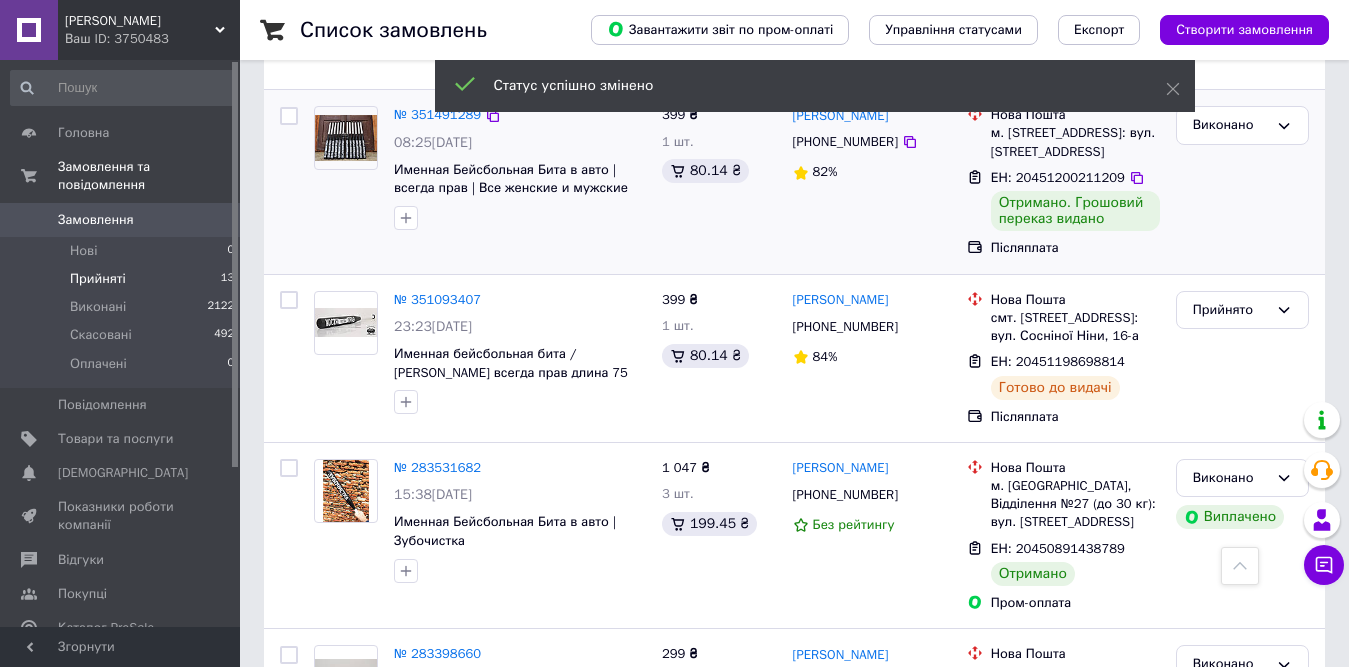 scroll, scrollTop: 1900, scrollLeft: 0, axis: vertical 